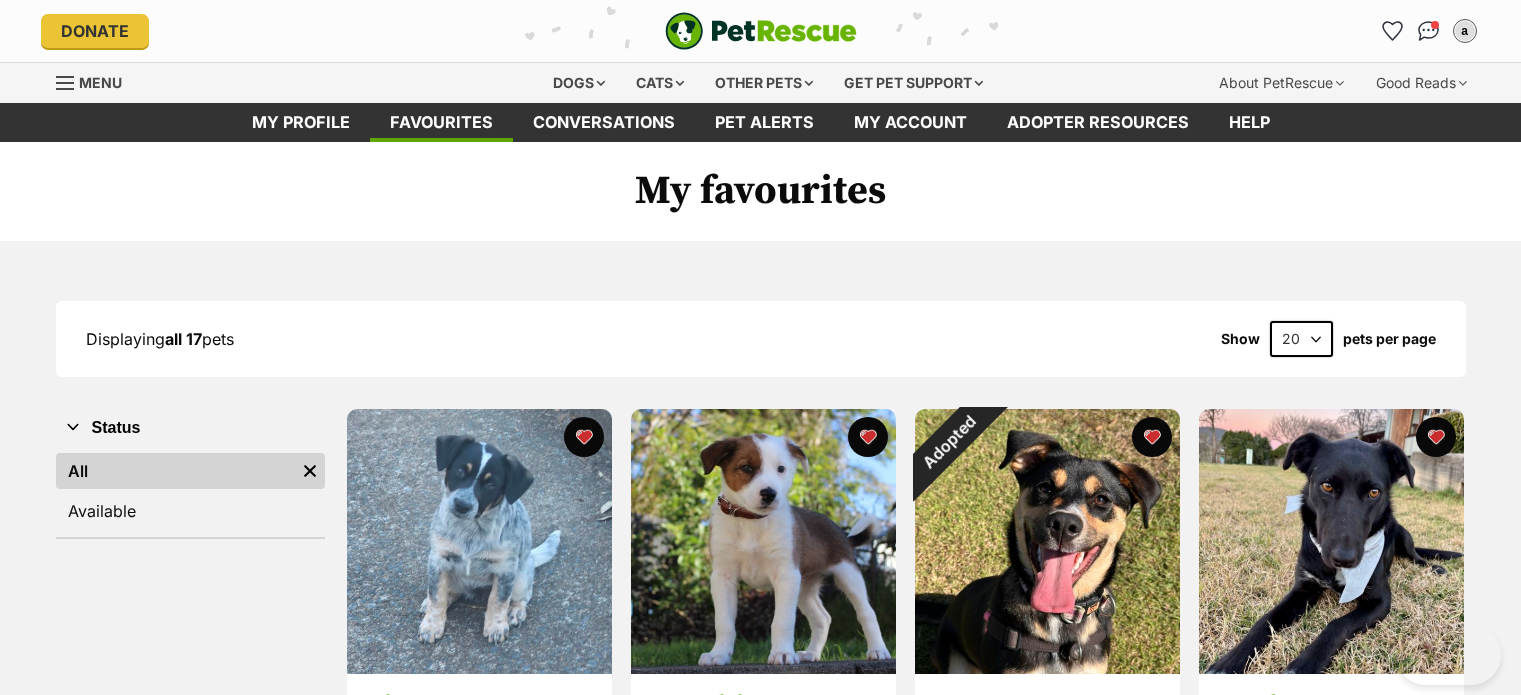 scroll, scrollTop: 0, scrollLeft: 0, axis: both 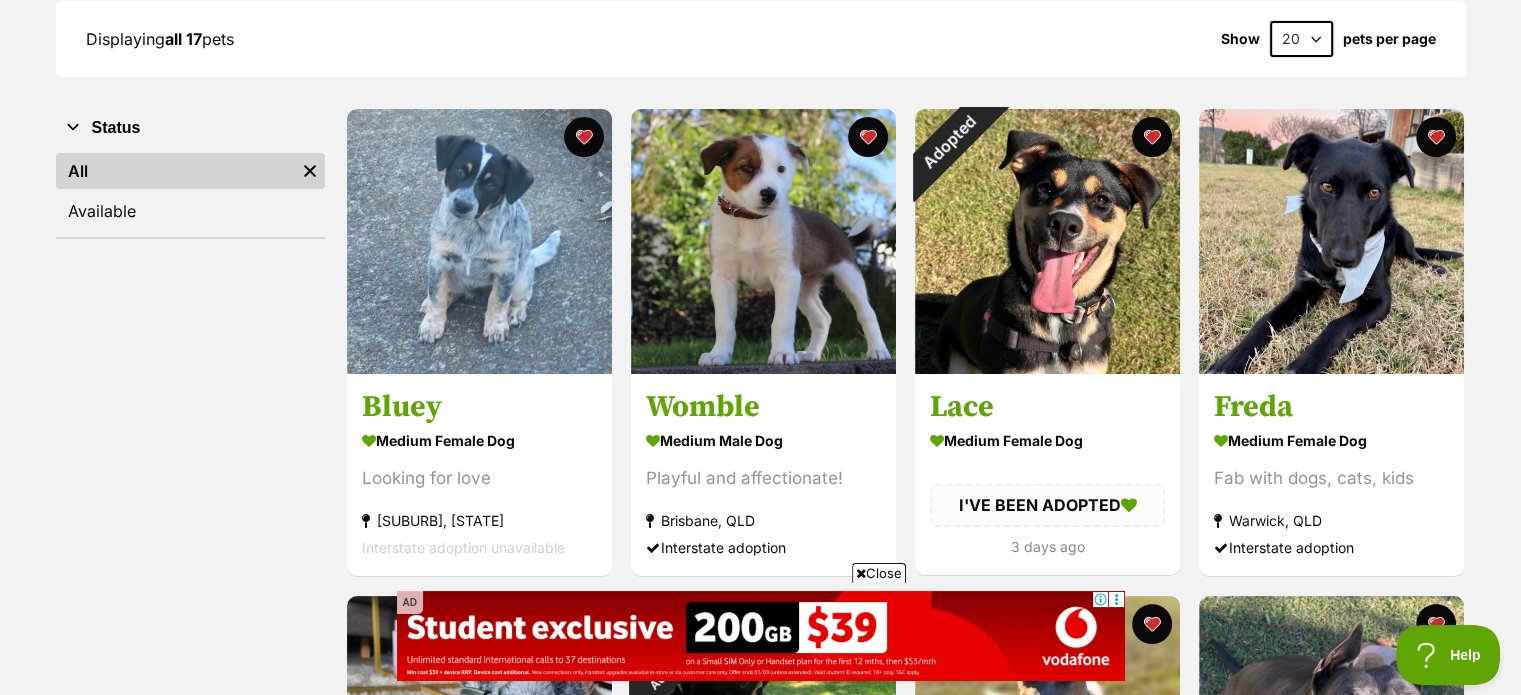 click on "Close" at bounding box center [879, 573] 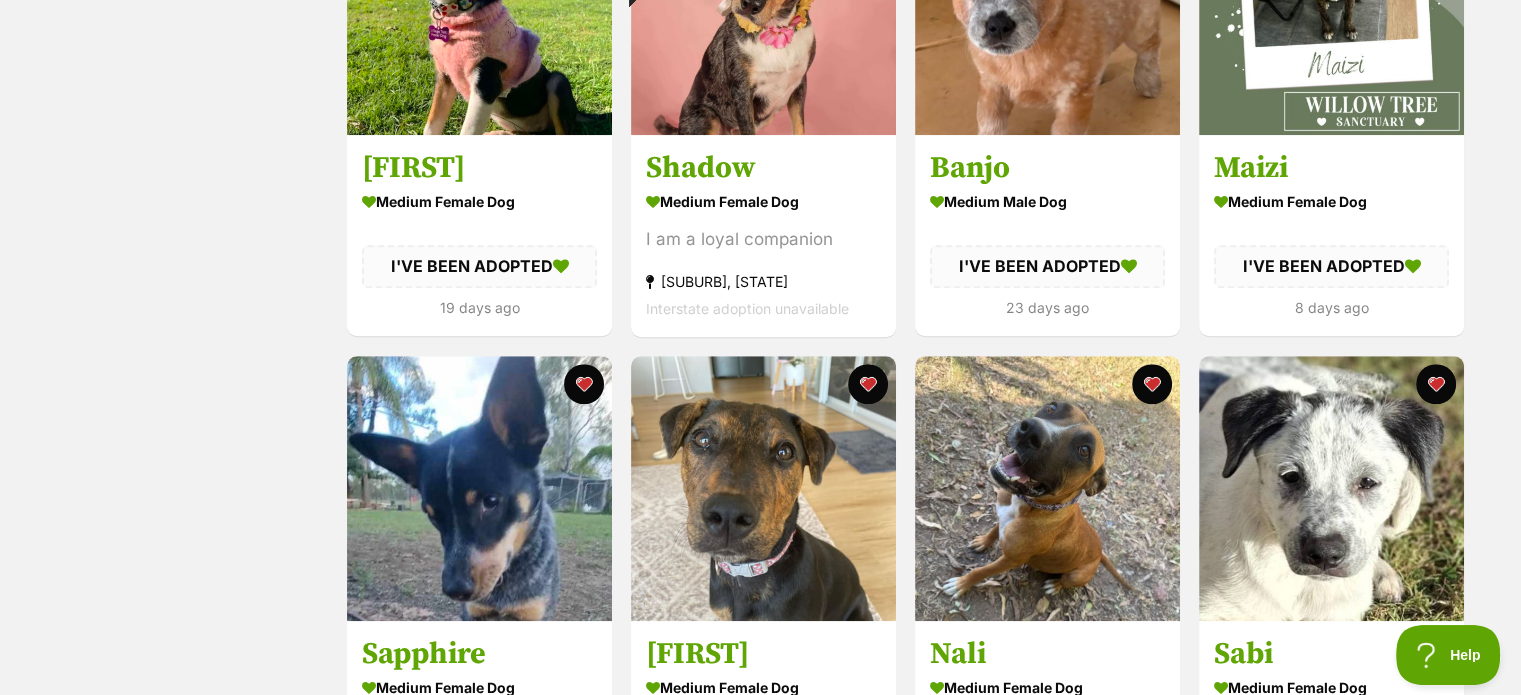 scroll, scrollTop: 1500, scrollLeft: 0, axis: vertical 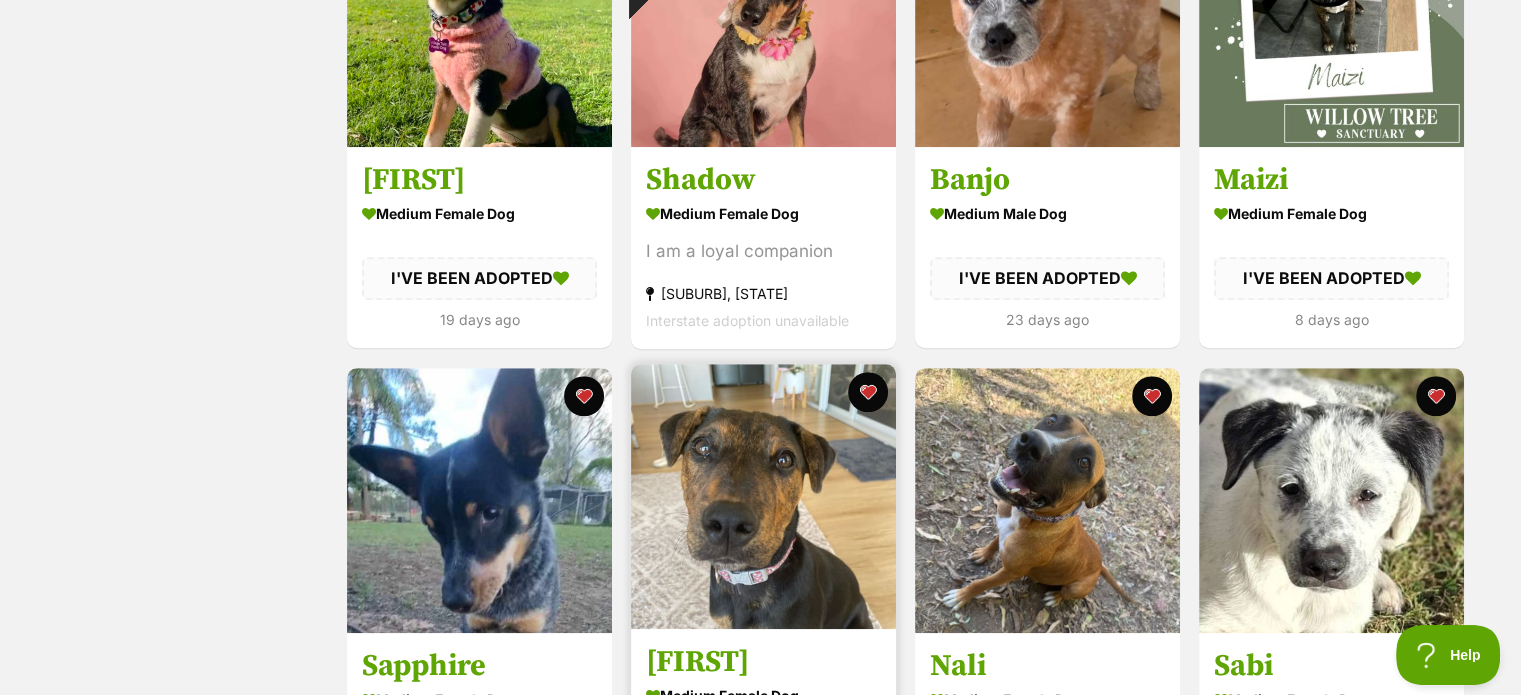 click at bounding box center [763, 496] 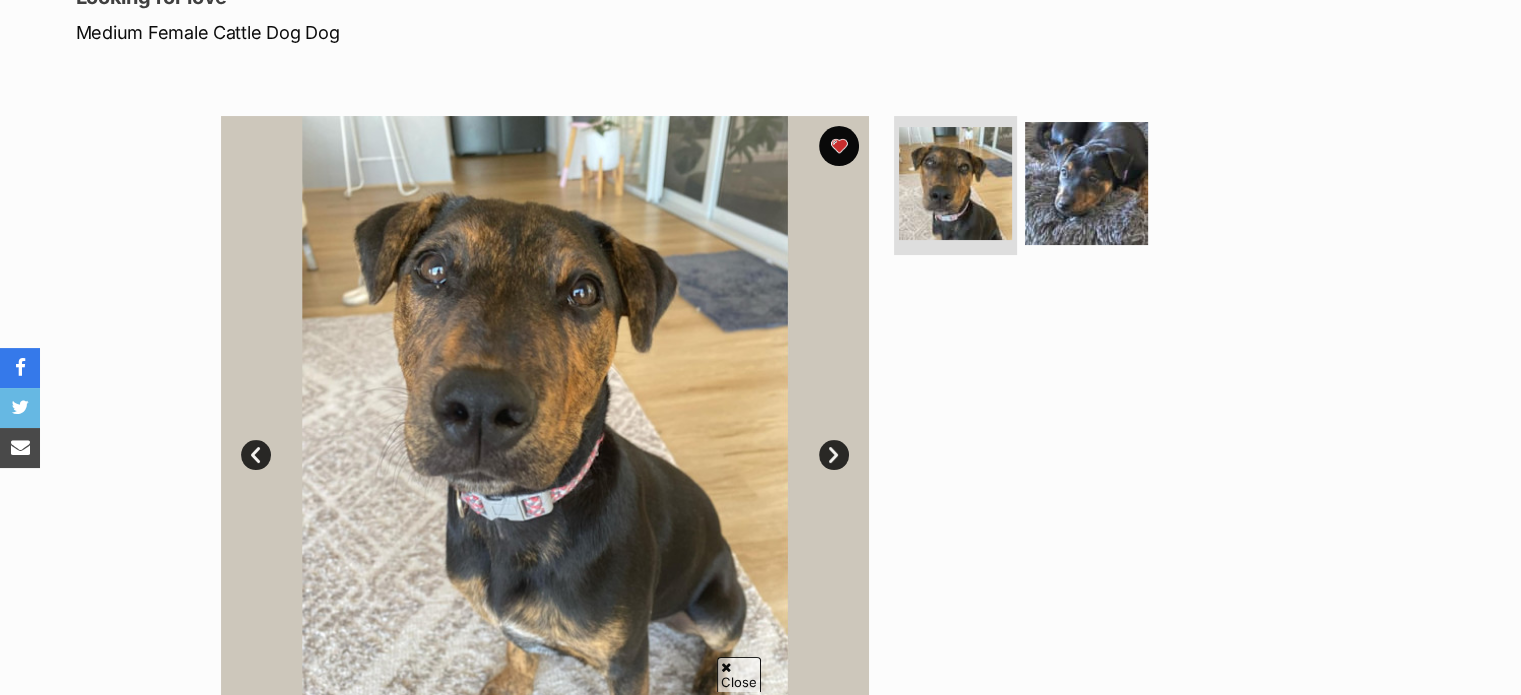 scroll, scrollTop: 300, scrollLeft: 0, axis: vertical 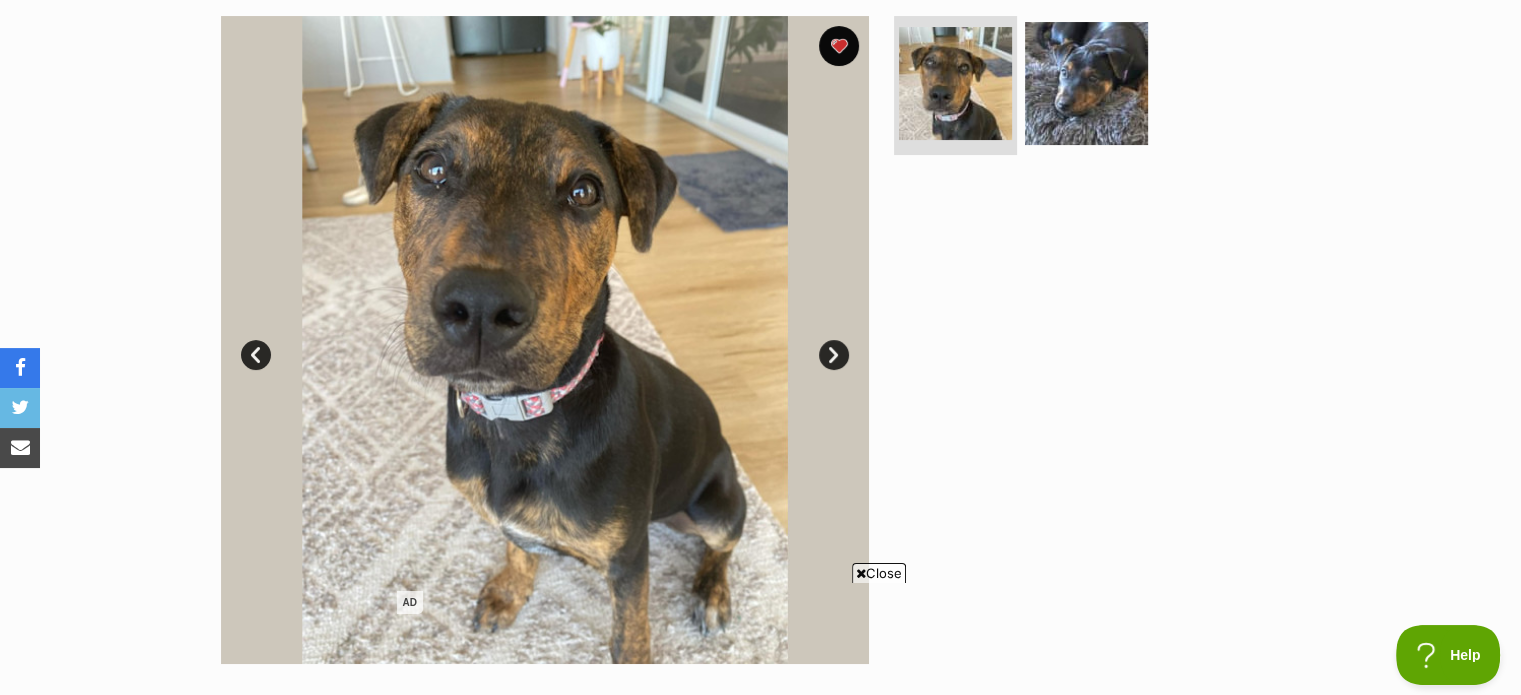 click on "Available
1
of 2 images
1
of 2 images
Next Prev 1 2" at bounding box center [761, 325] 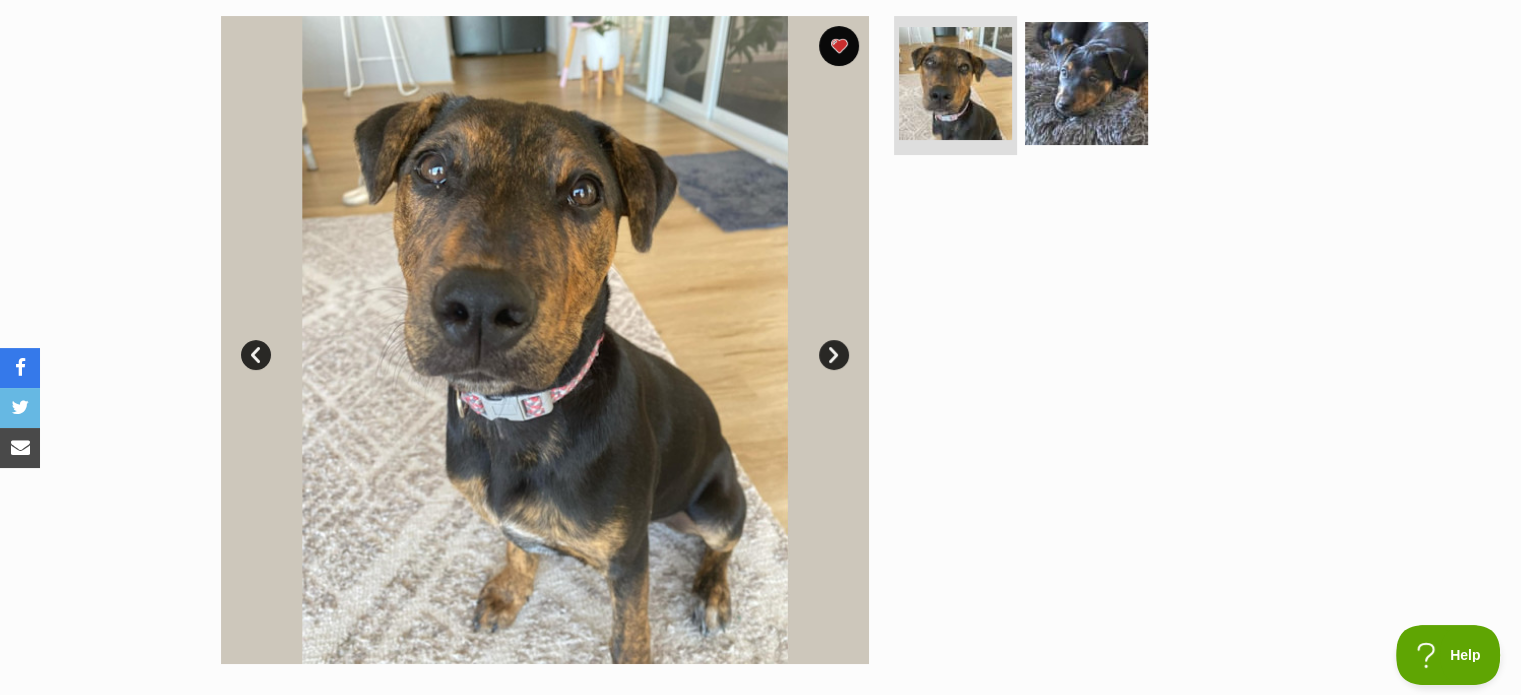 scroll, scrollTop: 0, scrollLeft: 0, axis: both 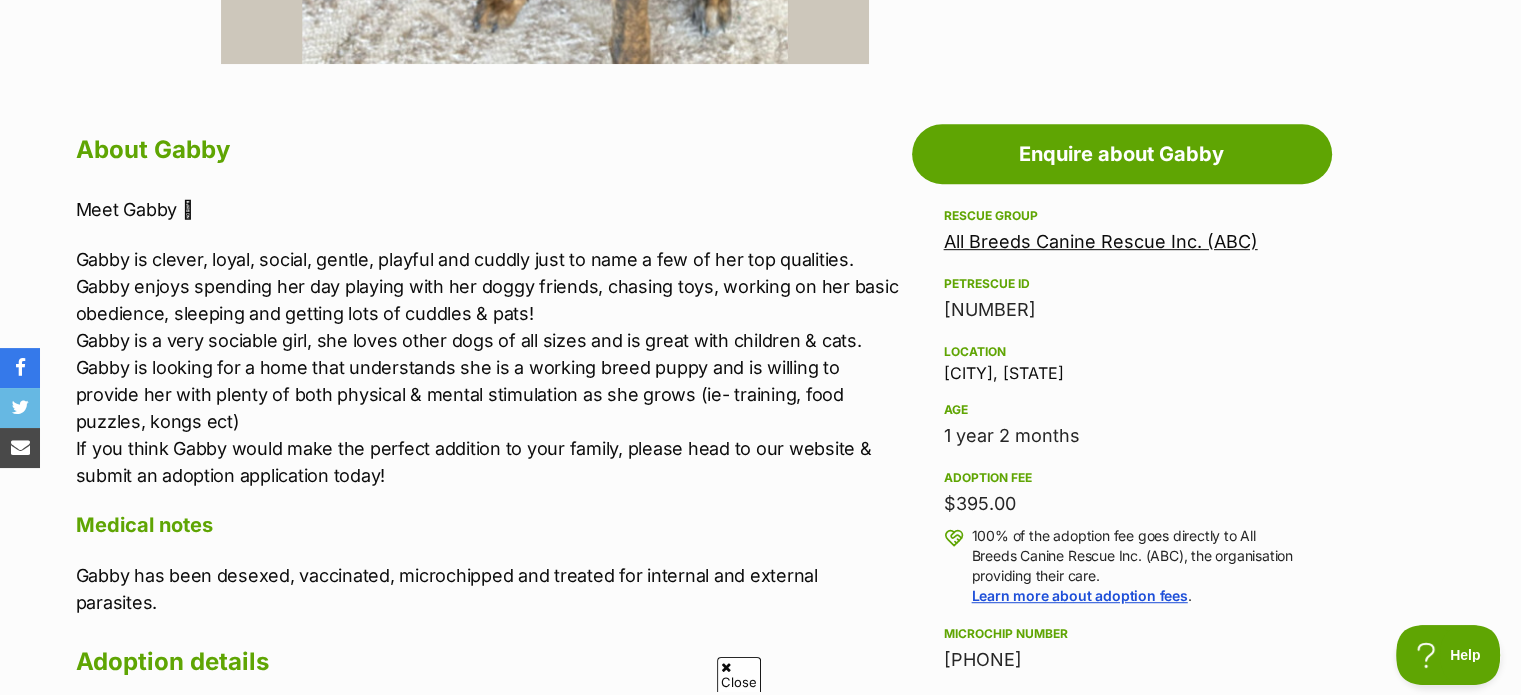click on "[FIRST] is clever, loyal, social, gentle, playful and cuddly just to name a few of her top qualities.
[FIRST] enjoys spending her day playing with her doggy friends, chasing toys, working on her basic obedience, sleeping and getting lots of cuddles & pats!
[FIRST] is a very sociable girl, she loves other dogs of all sizes and is great with children & cats.
[FIRST] is looking for a home that understands she is a working breed puppy and is willing to provide her with plenty of both physical & mental stimulation as she grows (ie- training, food puzzles, kongs ect)
If you think [FIRST] would make the perfect addition to your family, please head to our website & submit an adoption application today!" at bounding box center [489, 367] 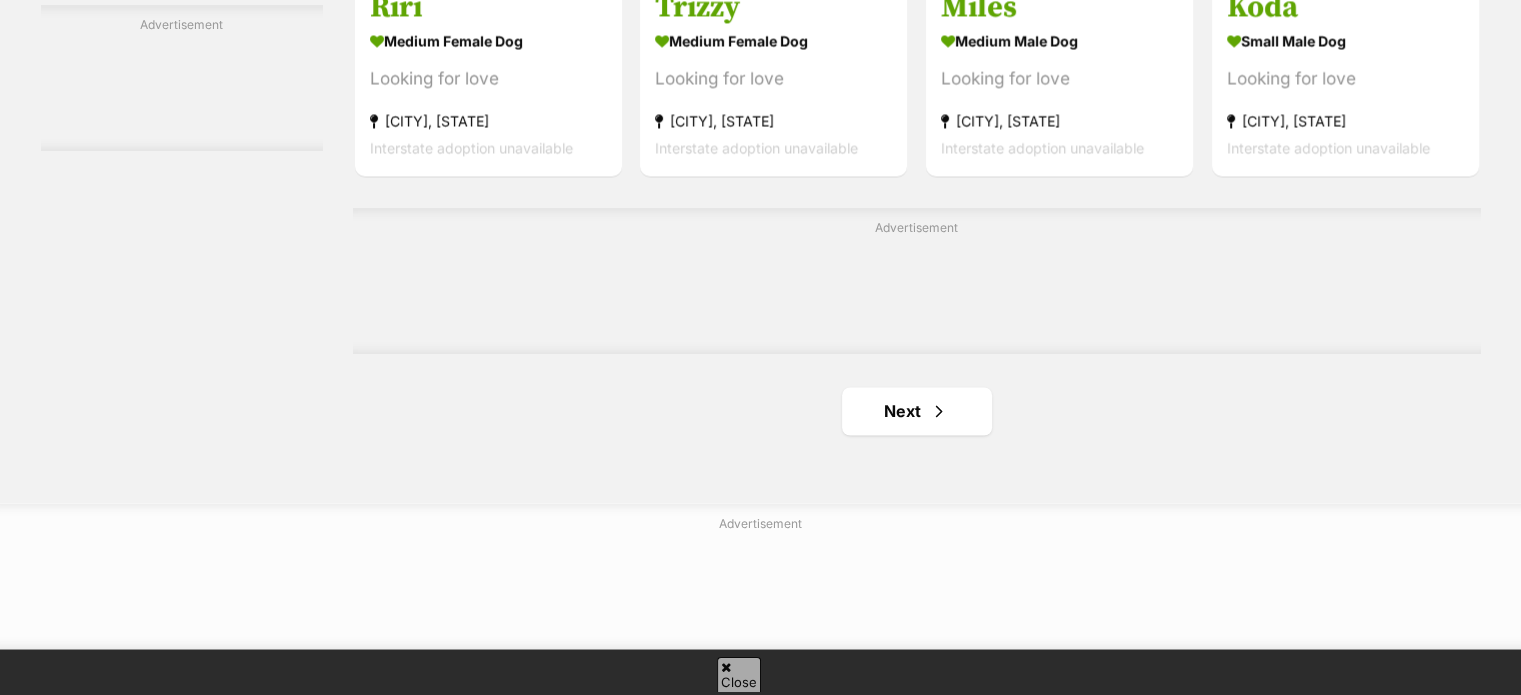 scroll, scrollTop: 3300, scrollLeft: 0, axis: vertical 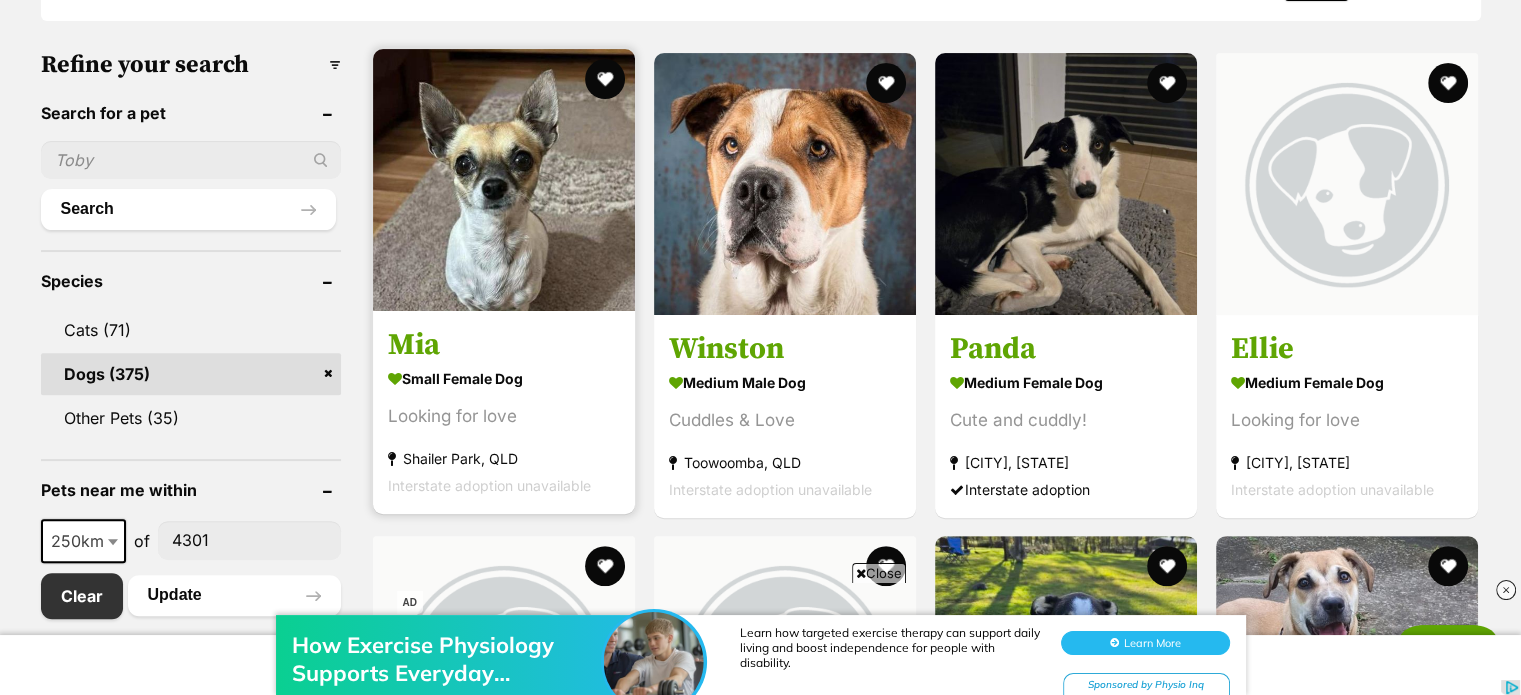 click at bounding box center (504, 180) 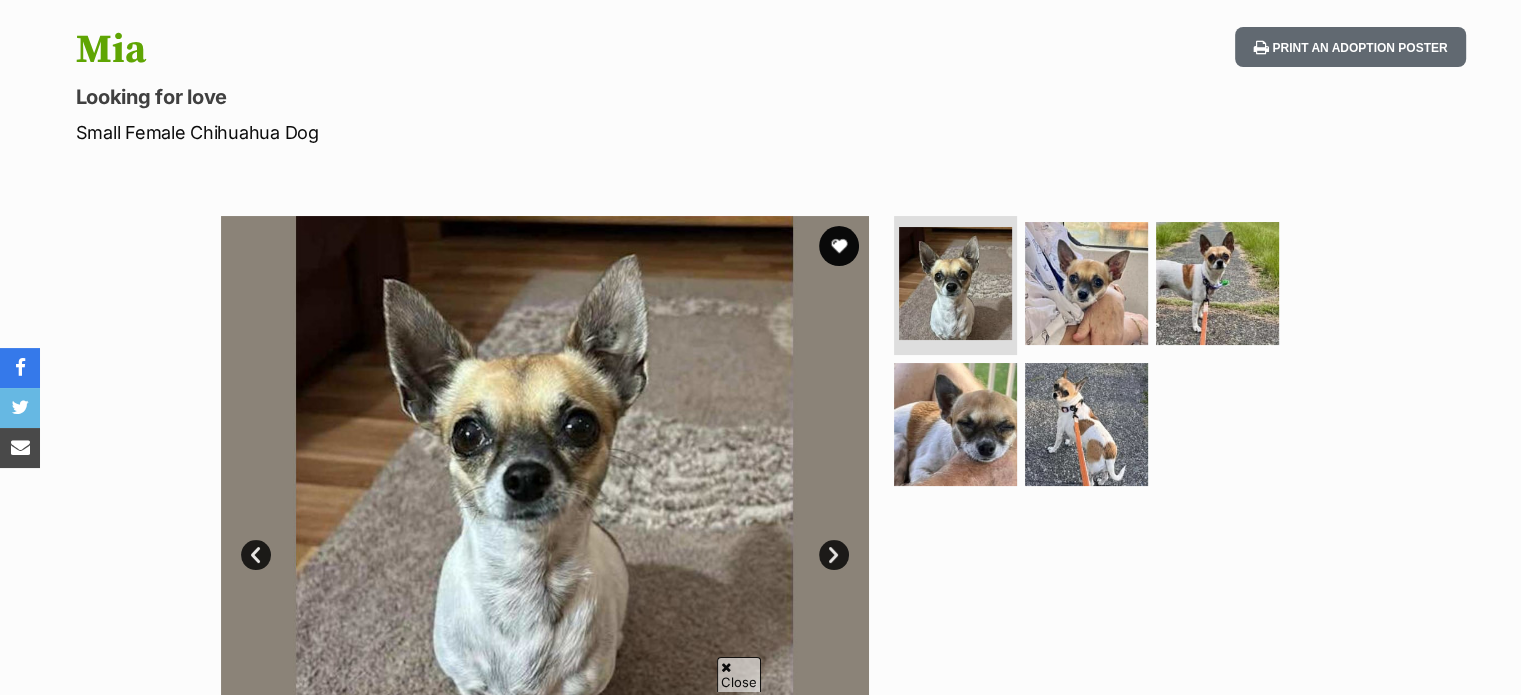 scroll, scrollTop: 237, scrollLeft: 0, axis: vertical 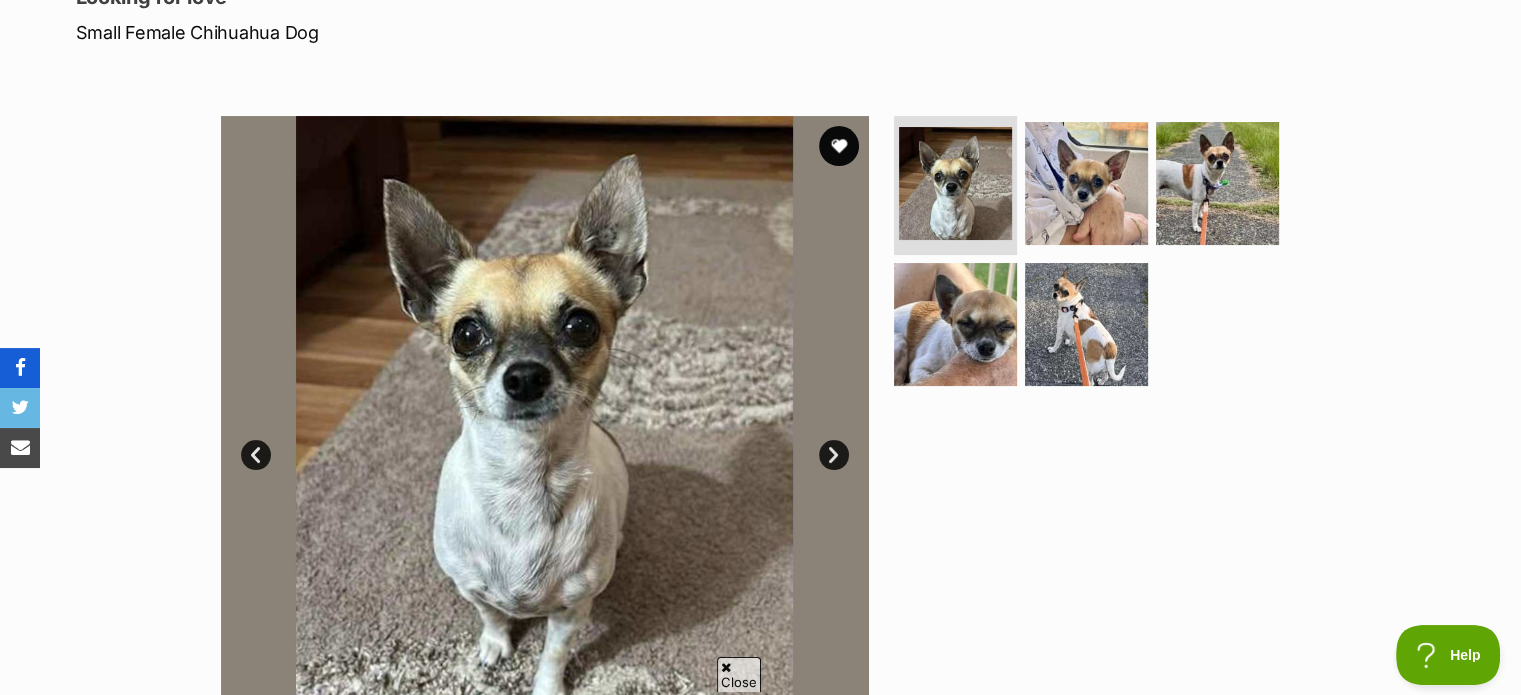 drag, startPoint x: 0, startPoint y: 0, endPoint x: 0, endPoint y: 361, distance: 361 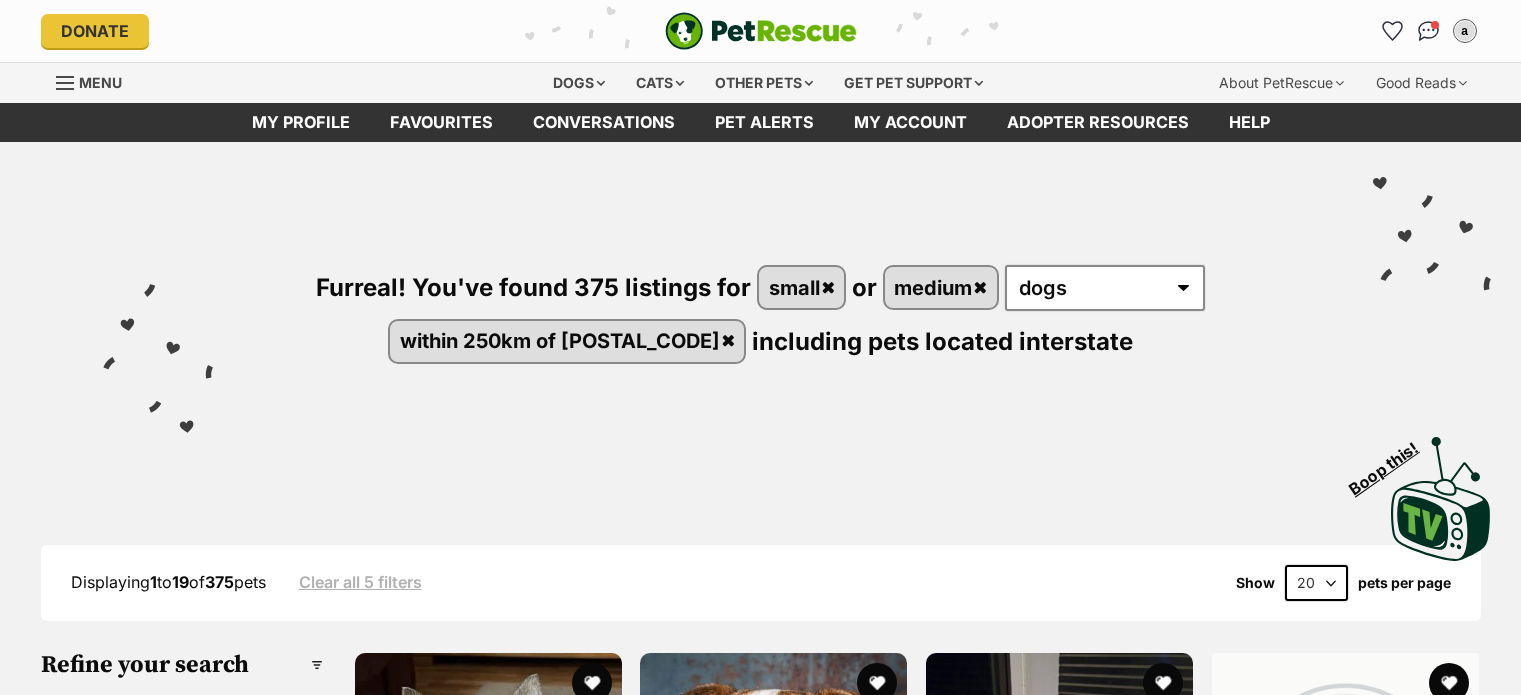 scroll, scrollTop: 600, scrollLeft: 0, axis: vertical 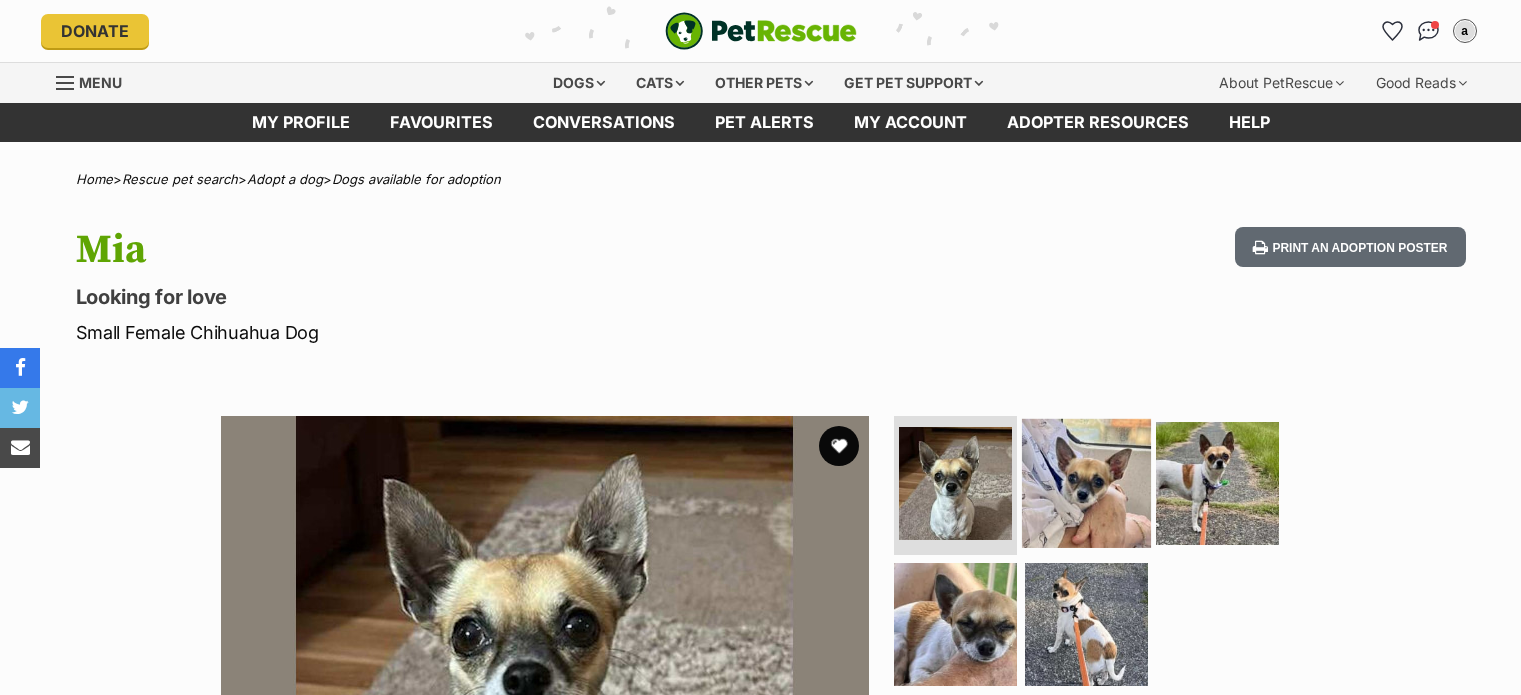 click at bounding box center [1086, 482] 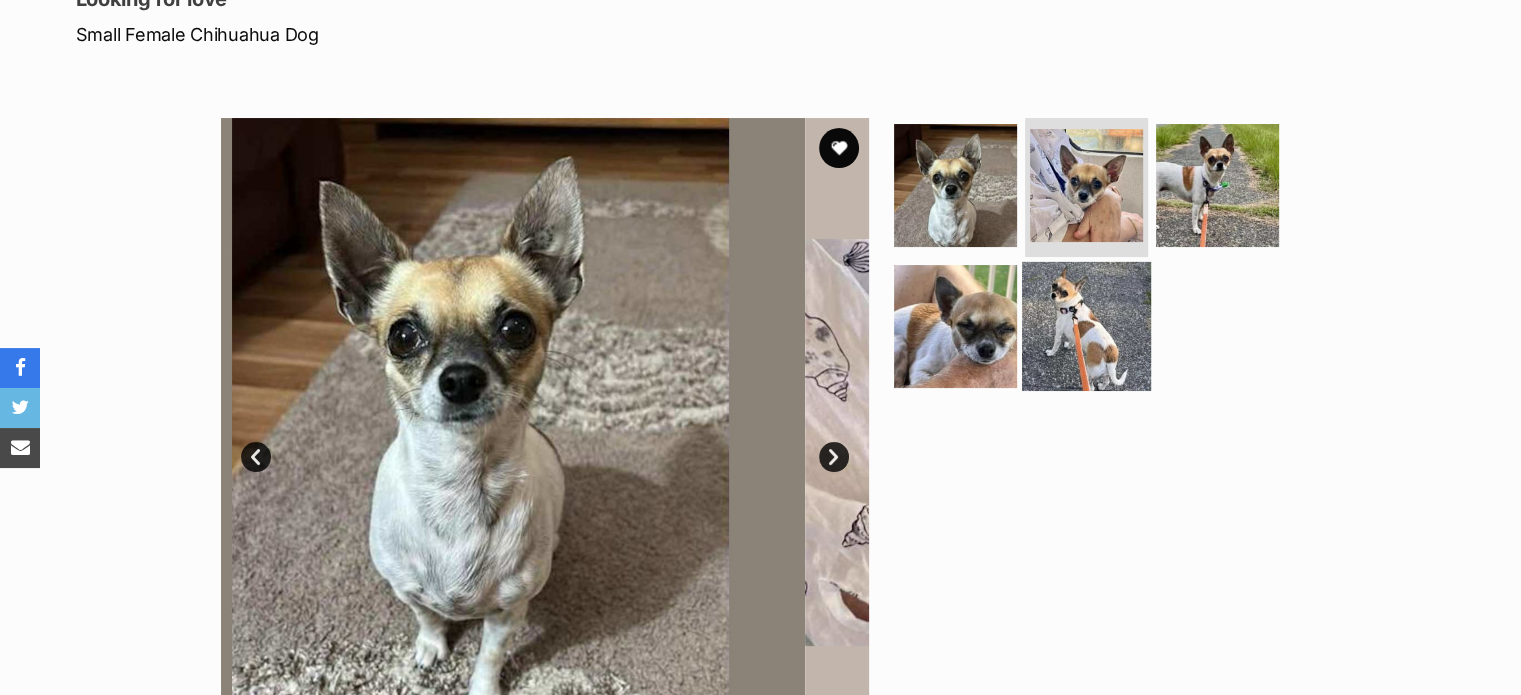 scroll, scrollTop: 298, scrollLeft: 0, axis: vertical 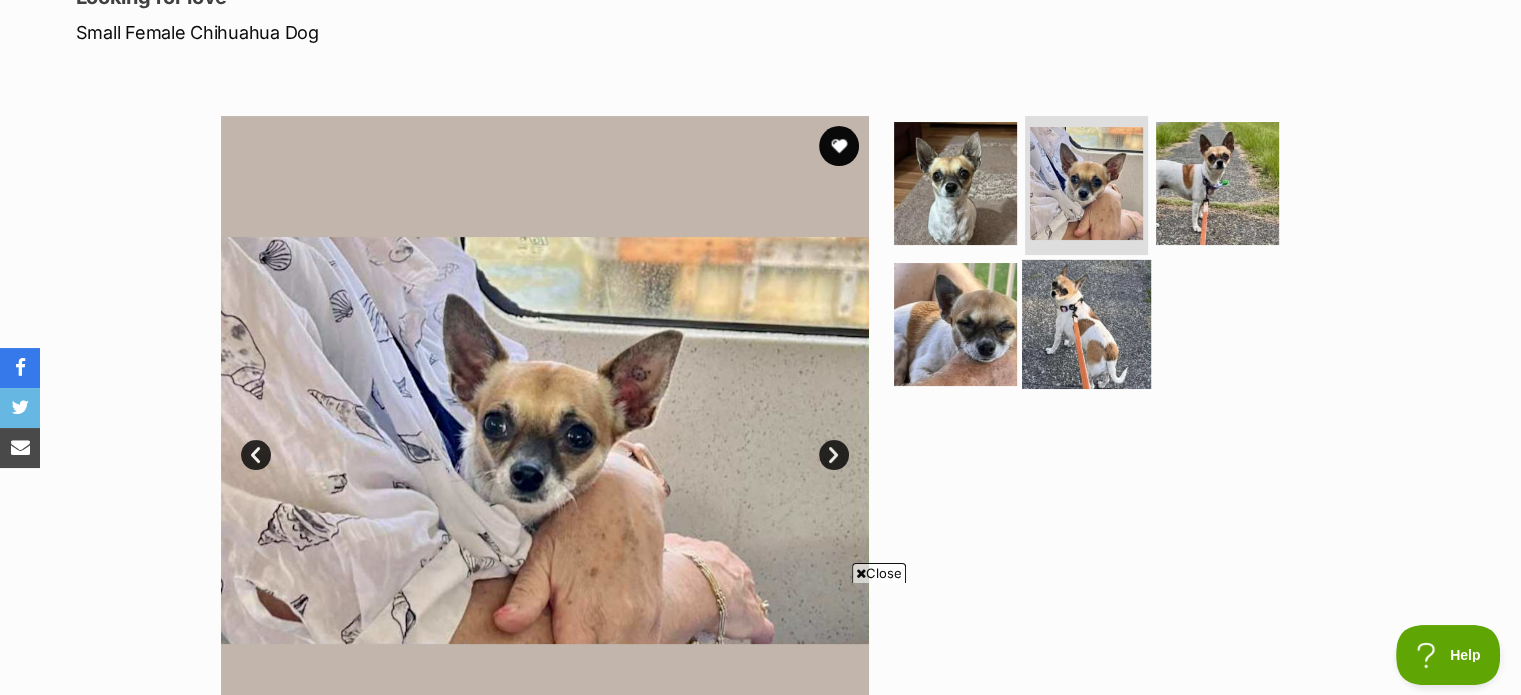 click at bounding box center [1086, 324] 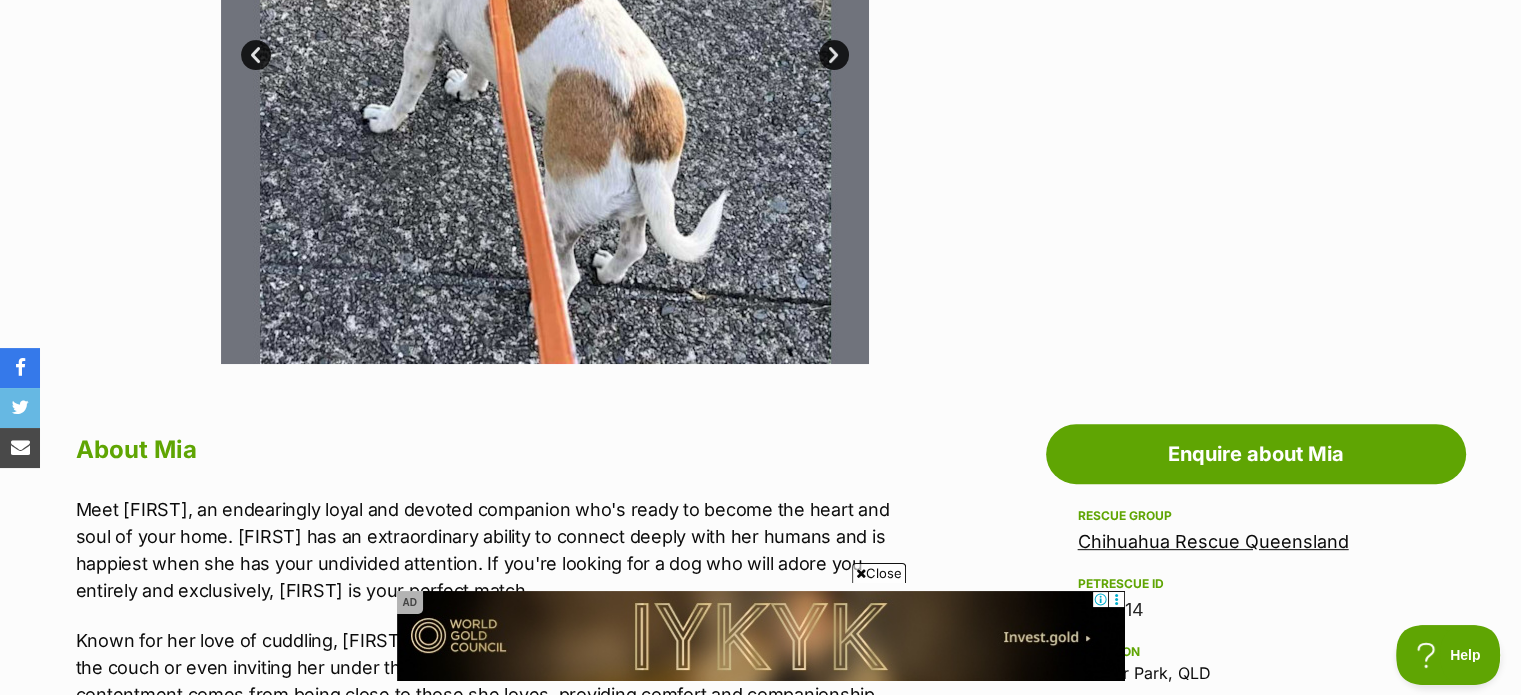 scroll, scrollTop: 1200, scrollLeft: 0, axis: vertical 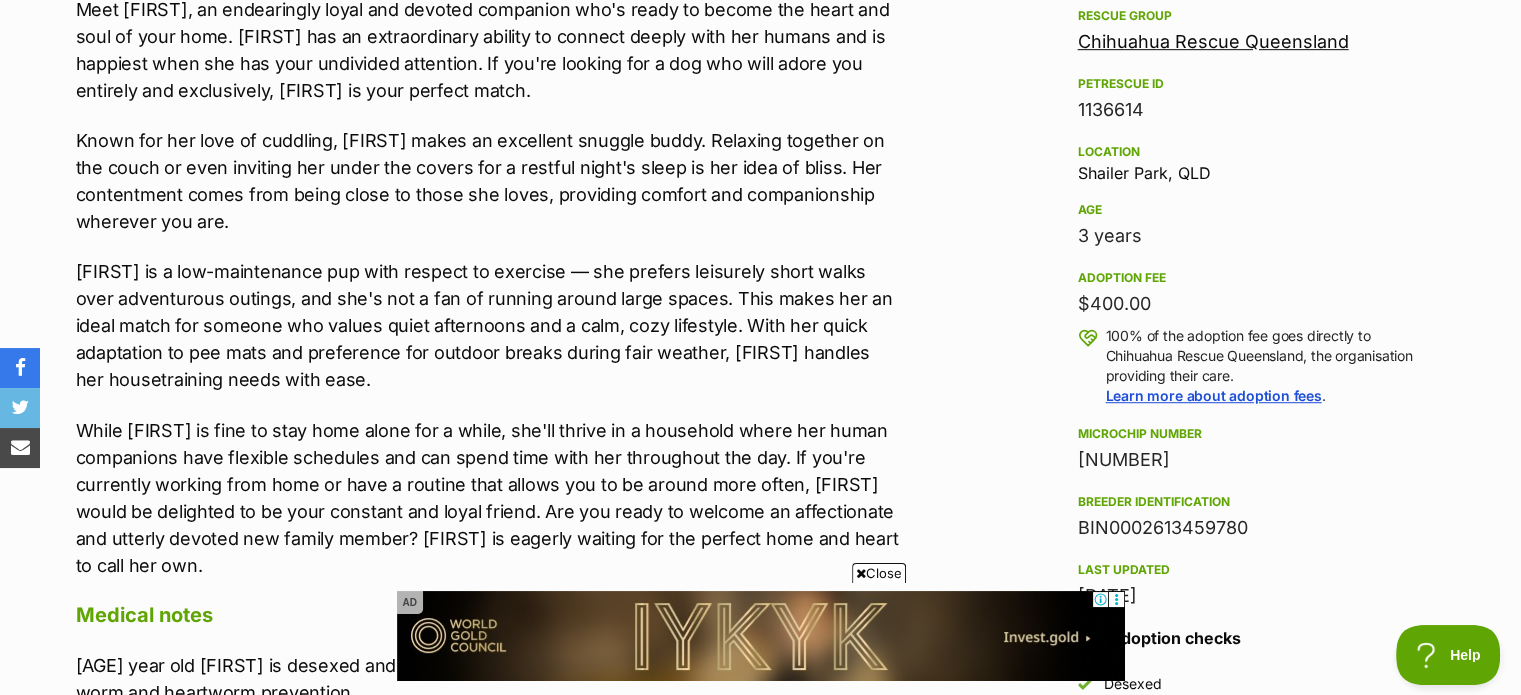 click on "Close" at bounding box center (879, 573) 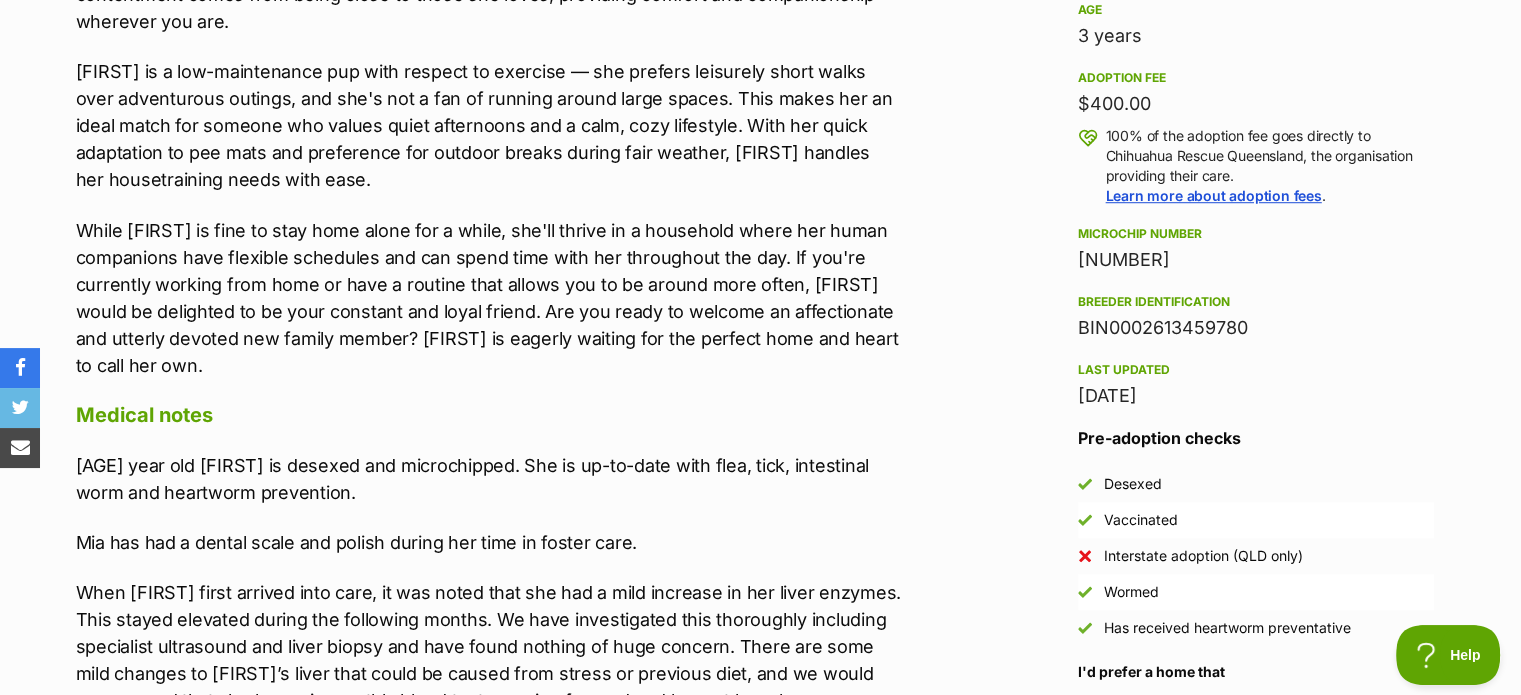 scroll, scrollTop: 2056, scrollLeft: 0, axis: vertical 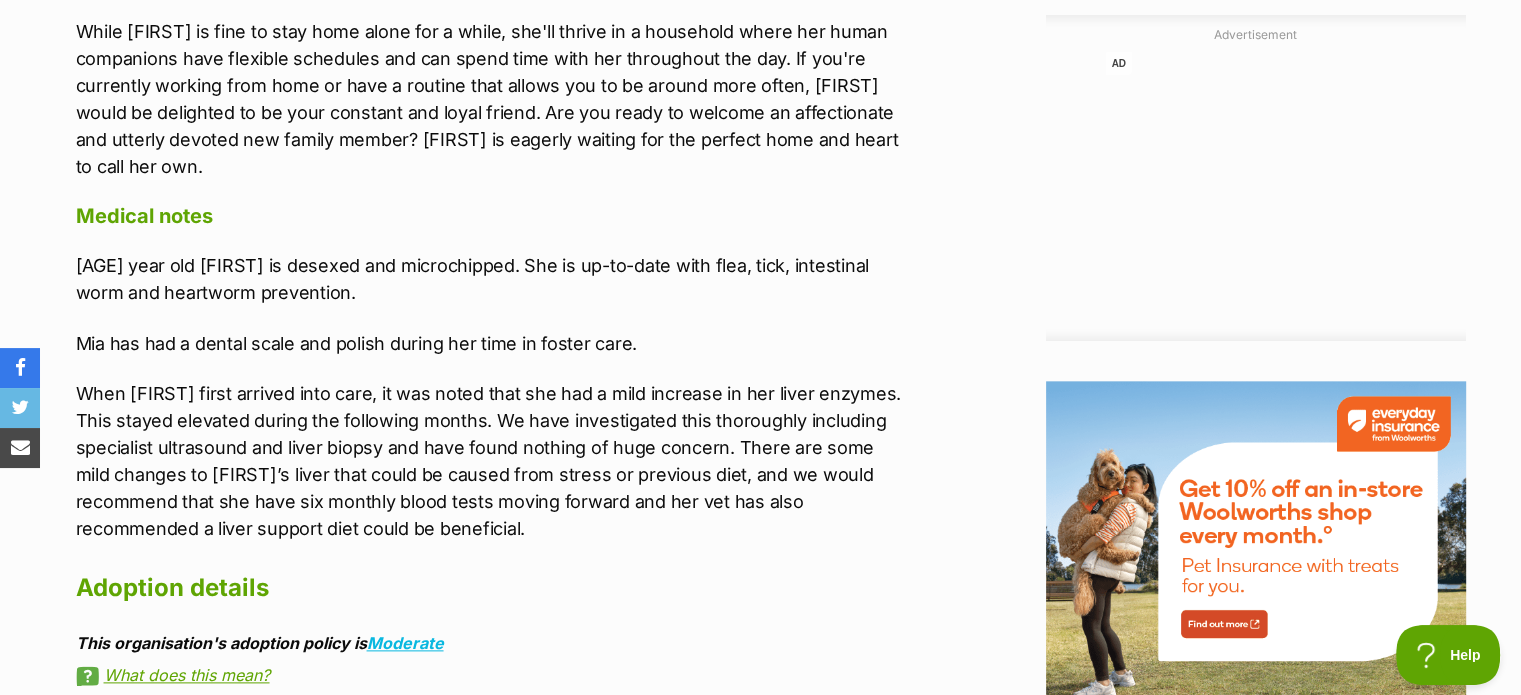 drag, startPoint x: 70, startPoint y: 10, endPoint x: 646, endPoint y: 279, distance: 635.7177 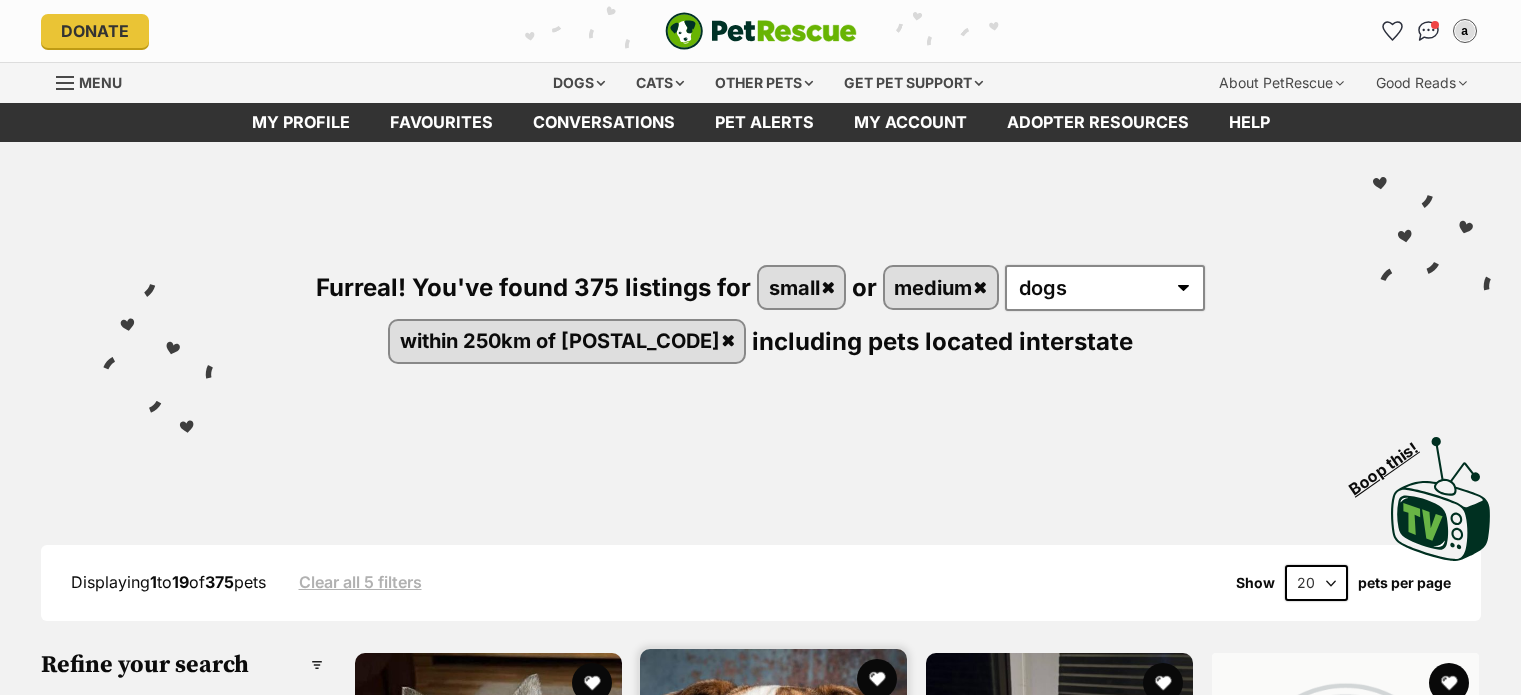 click at bounding box center [773, 782] 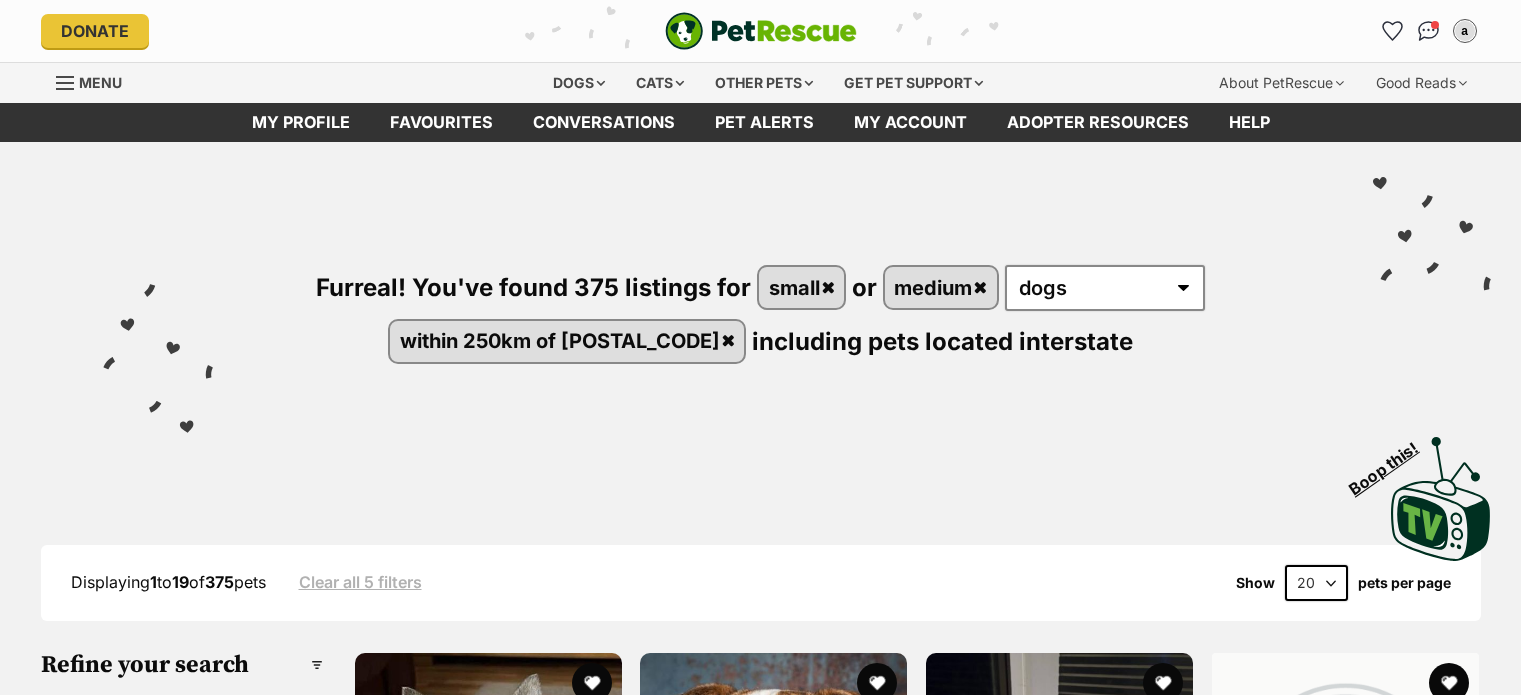 scroll, scrollTop: 490, scrollLeft: 0, axis: vertical 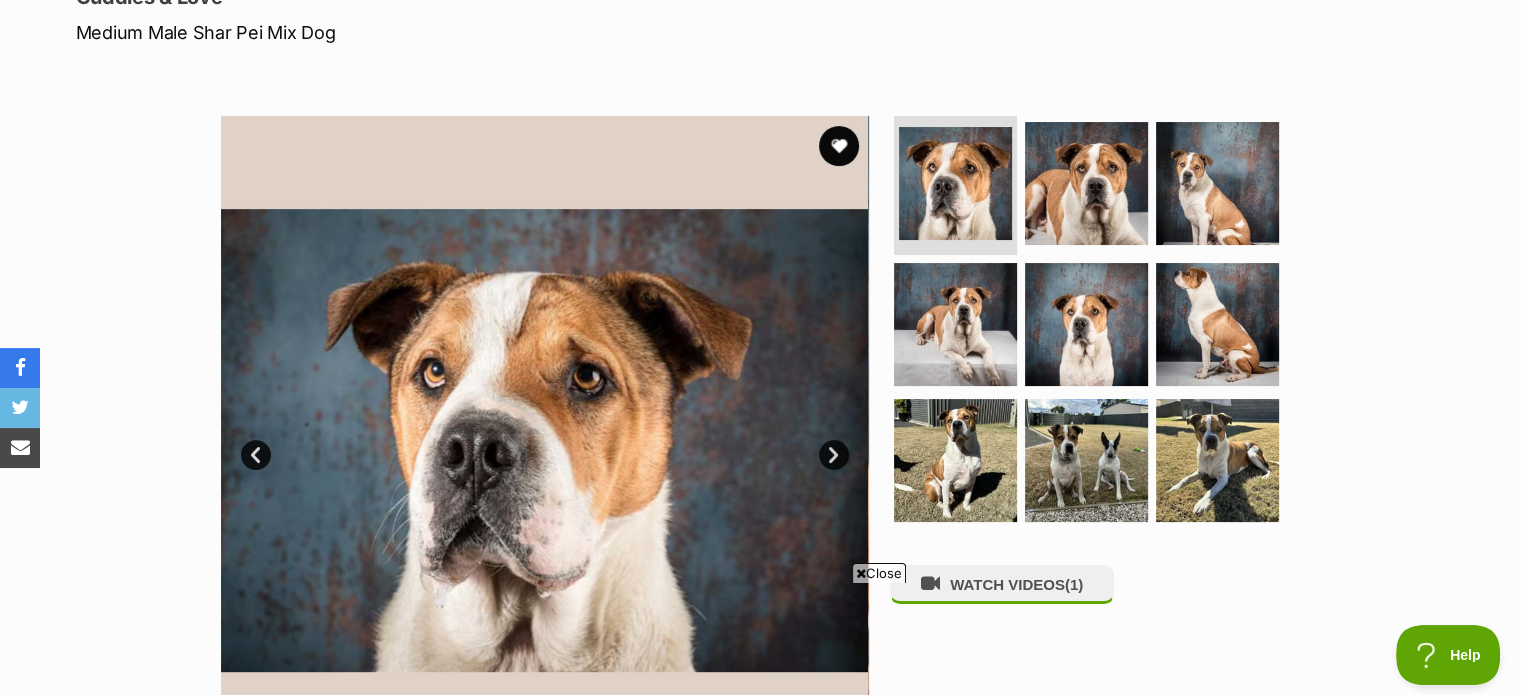 click at bounding box center (760, 635) 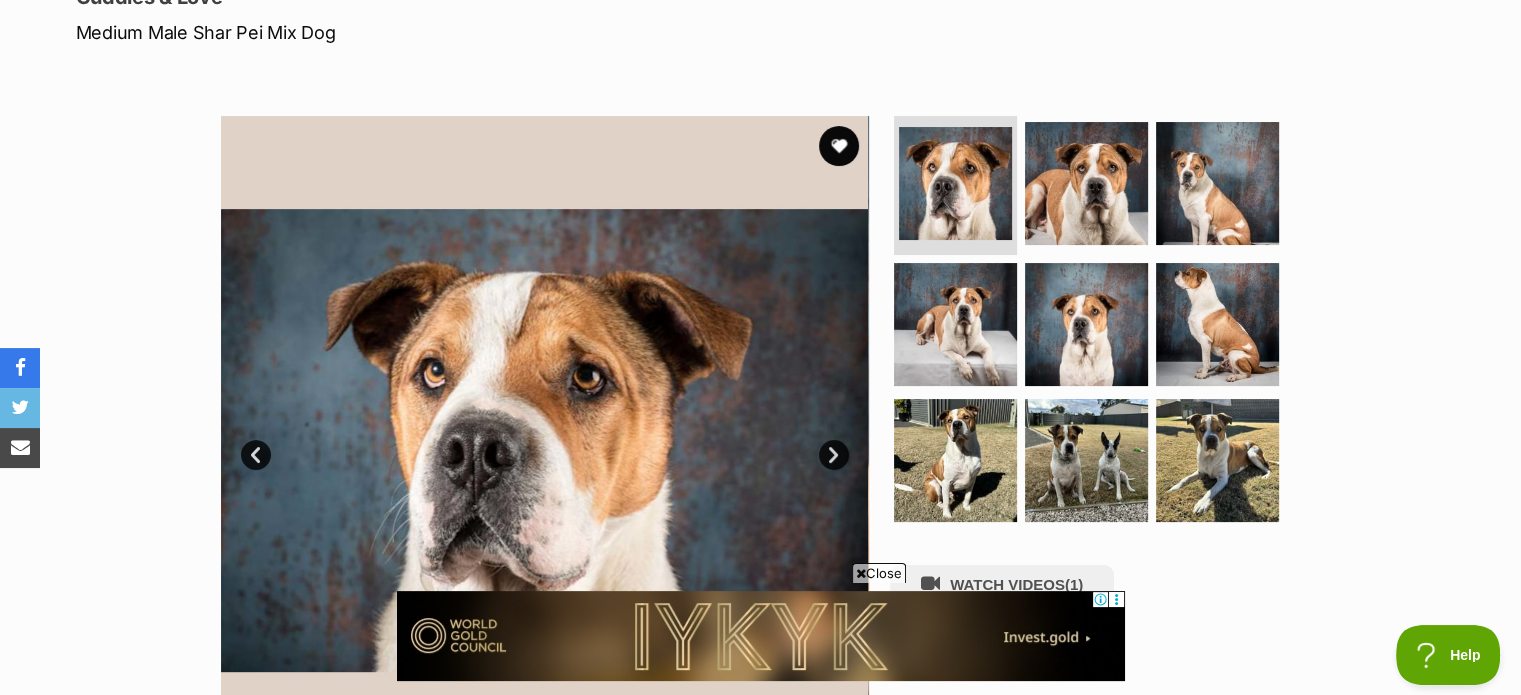 click on "Close
AD" at bounding box center [761, 638] 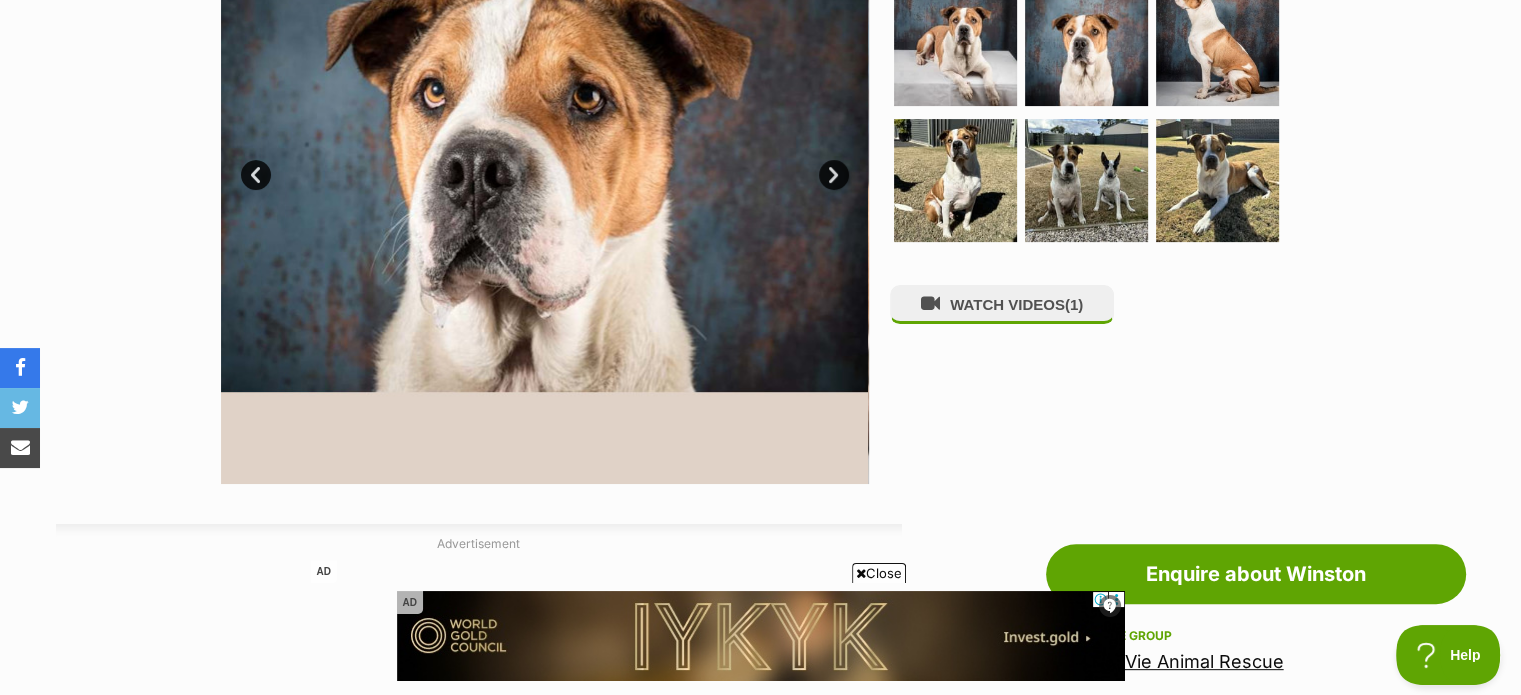 scroll, scrollTop: 600, scrollLeft: 0, axis: vertical 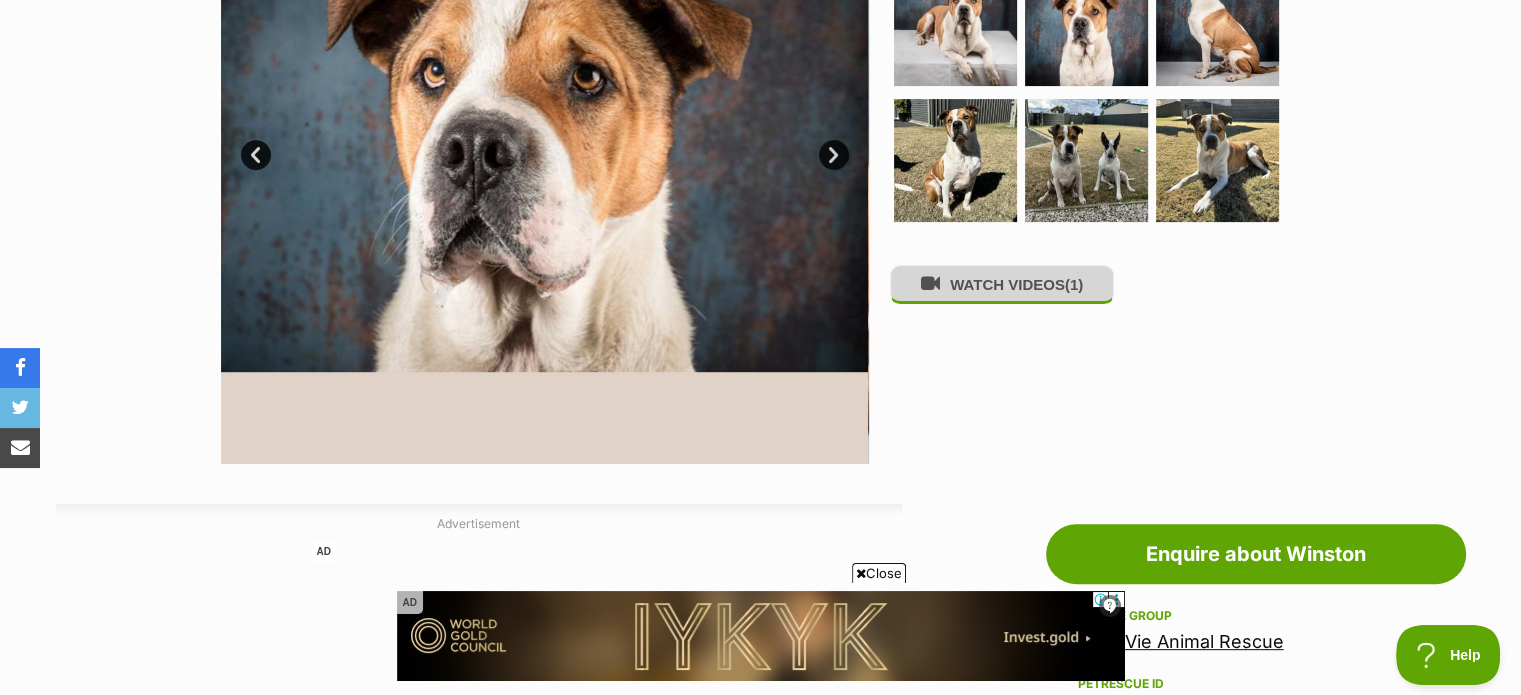 click on "WATCH VIDEOS
(1)" at bounding box center (1002, 284) 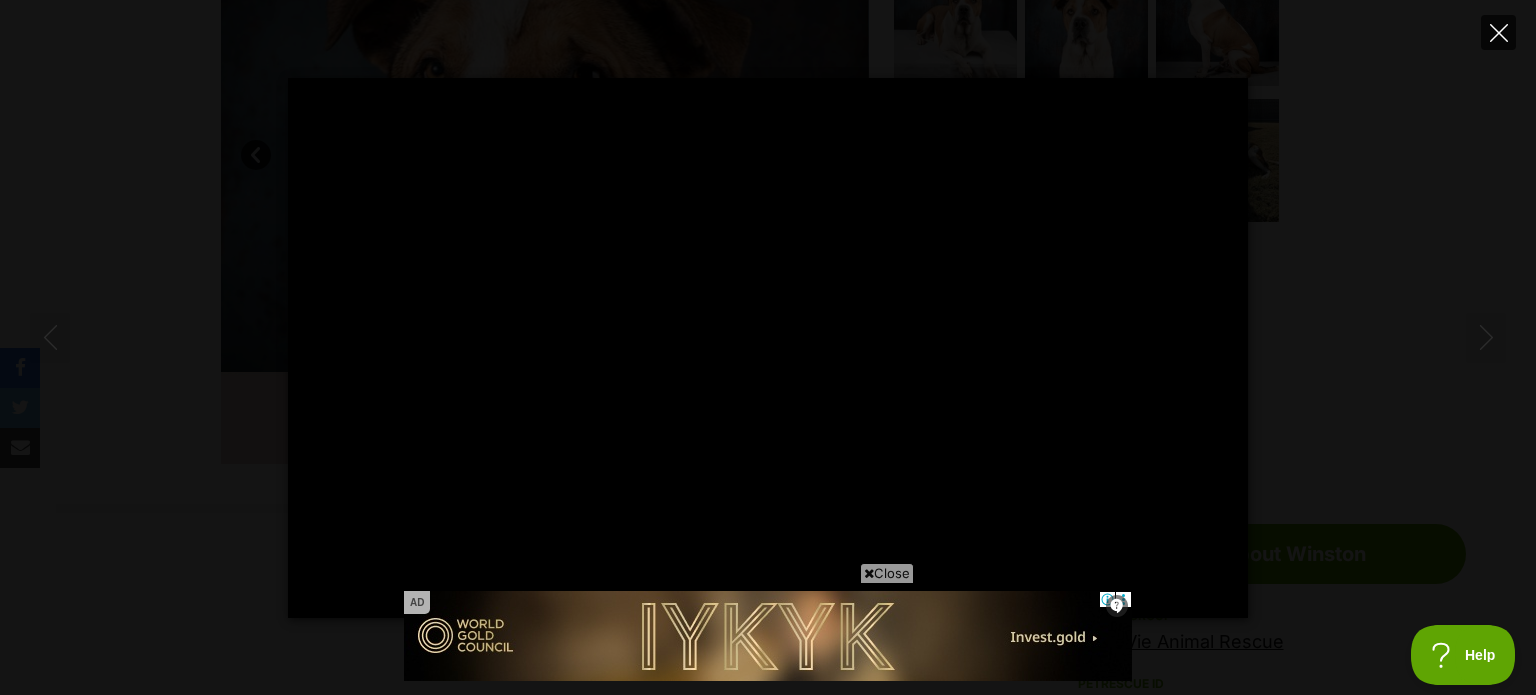 click 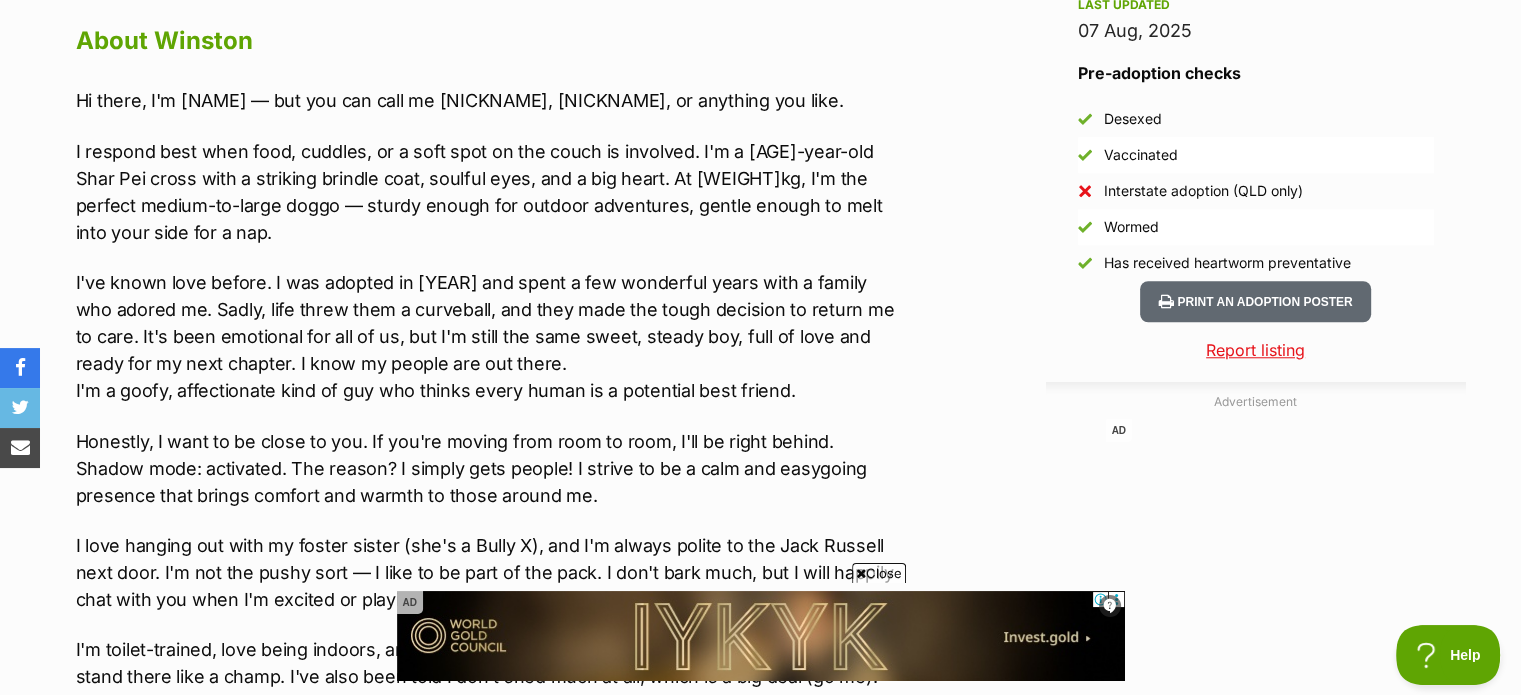 scroll, scrollTop: 1800, scrollLeft: 0, axis: vertical 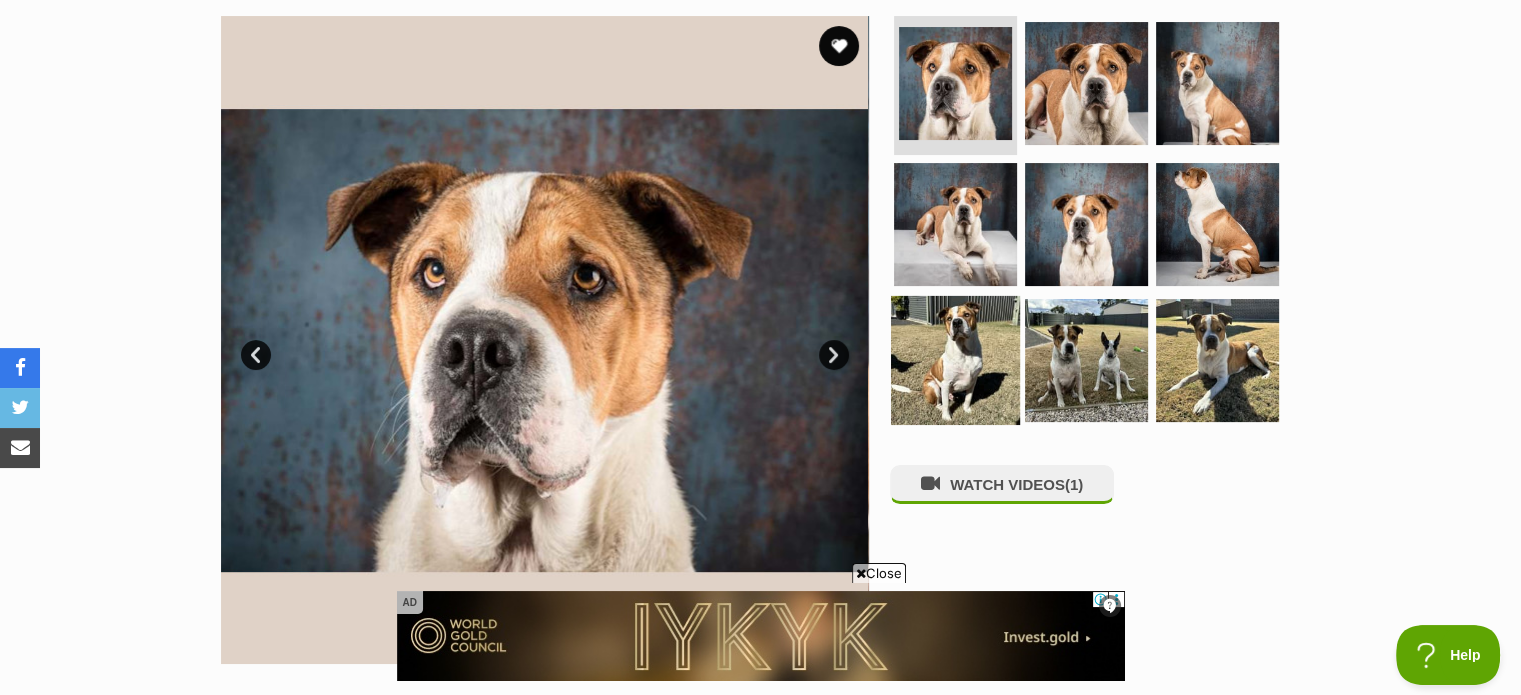 click at bounding box center (955, 360) 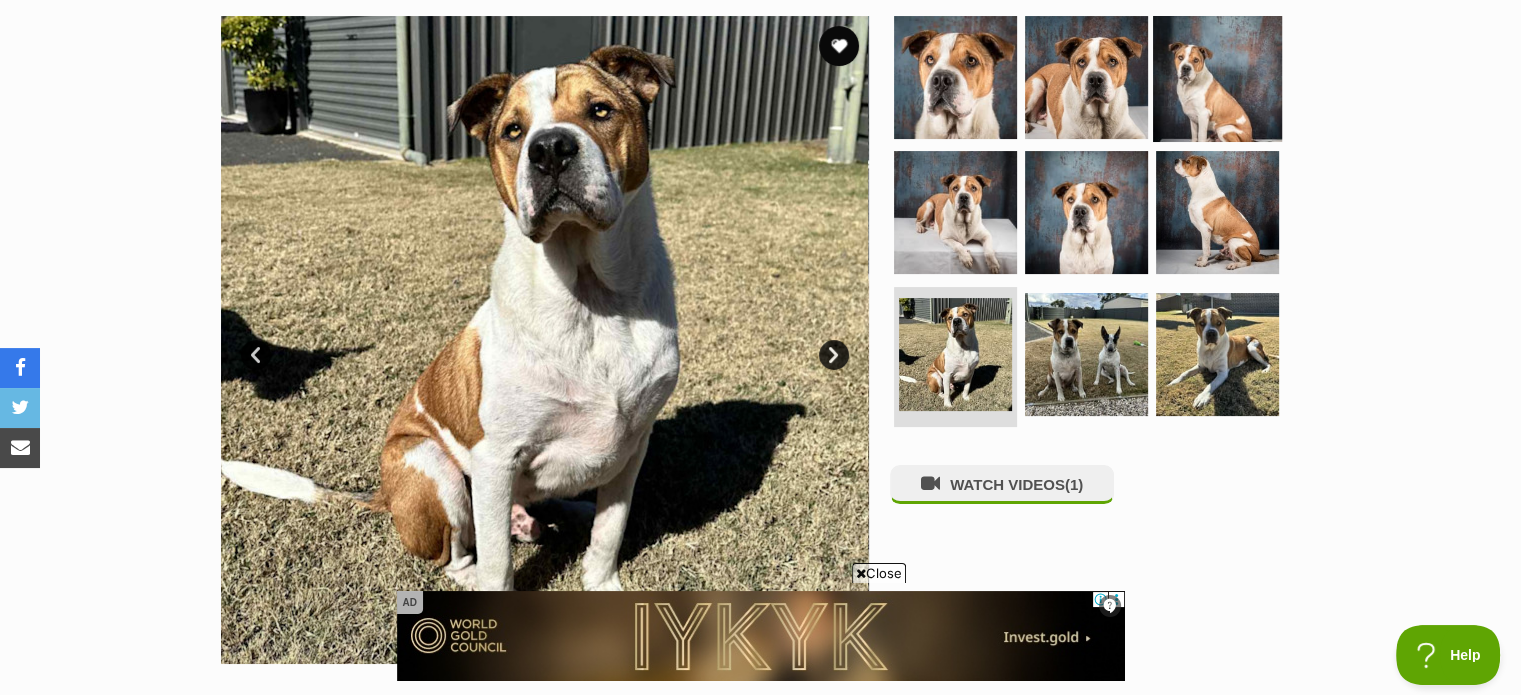 click at bounding box center (1217, 76) 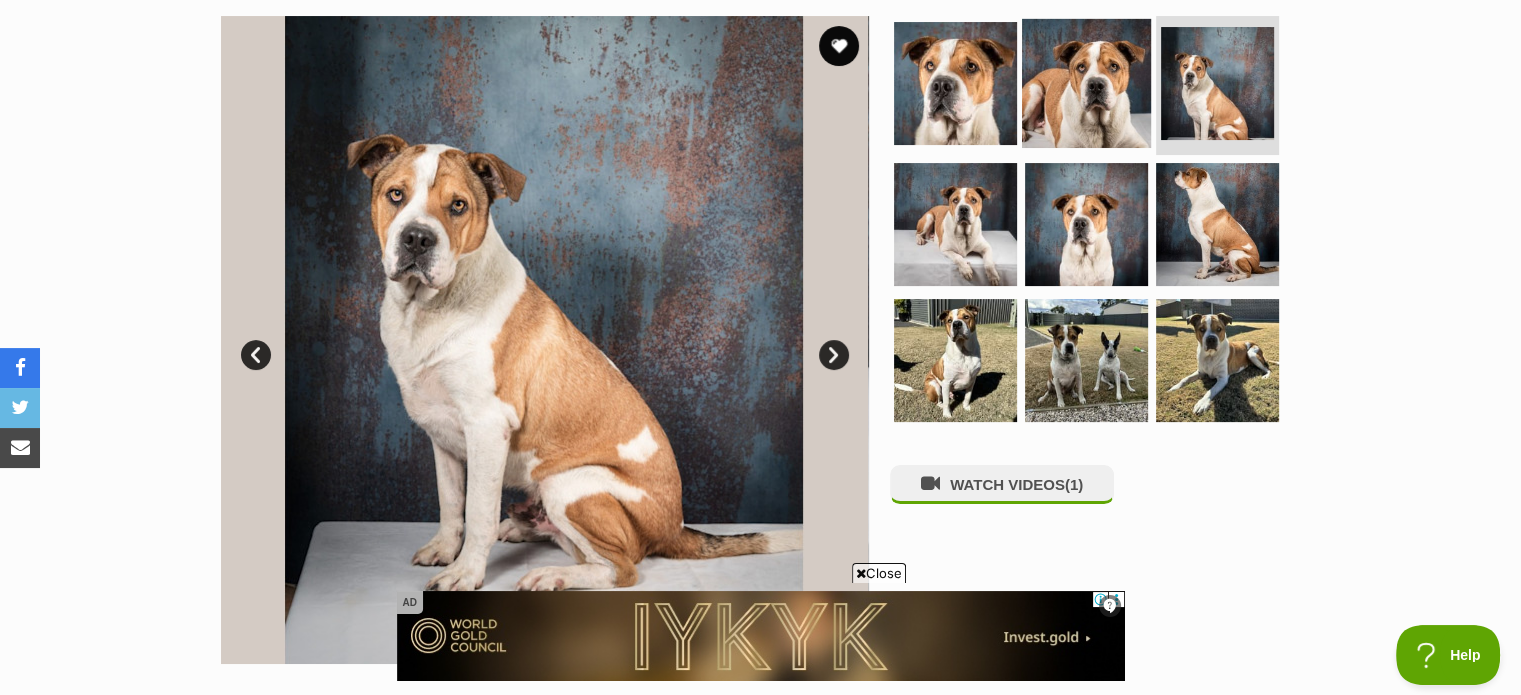 click at bounding box center (1086, 82) 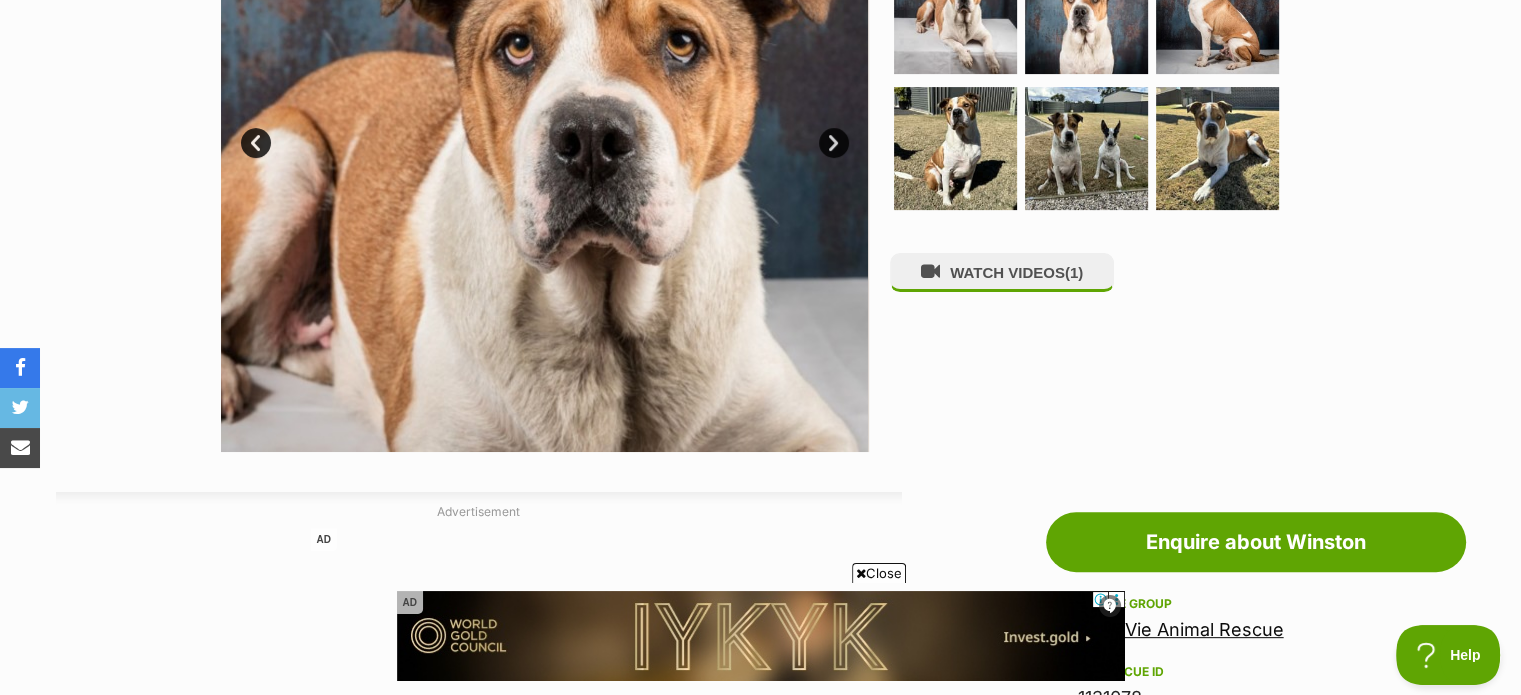 scroll, scrollTop: 500, scrollLeft: 0, axis: vertical 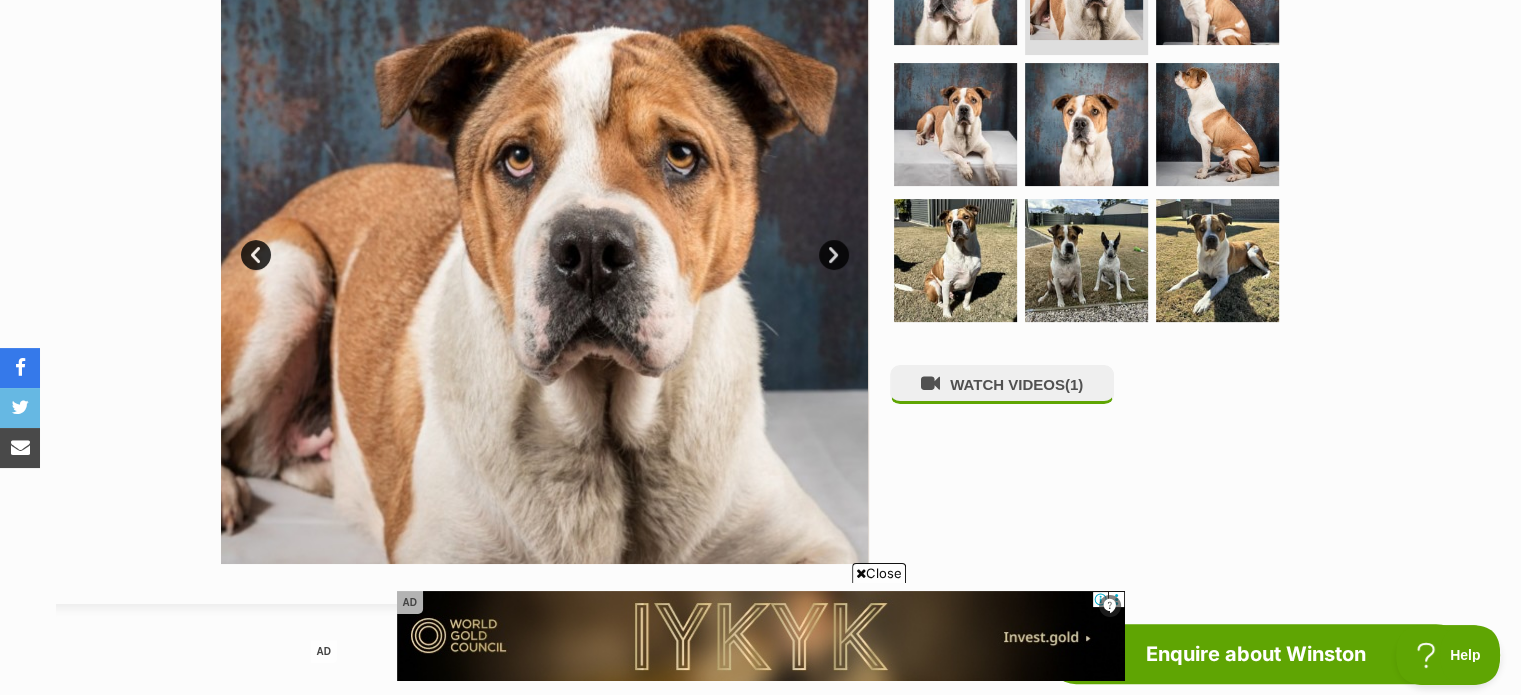 drag, startPoint x: 441, startPoint y: 166, endPoint x: 217, endPoint y: 172, distance: 224.08034 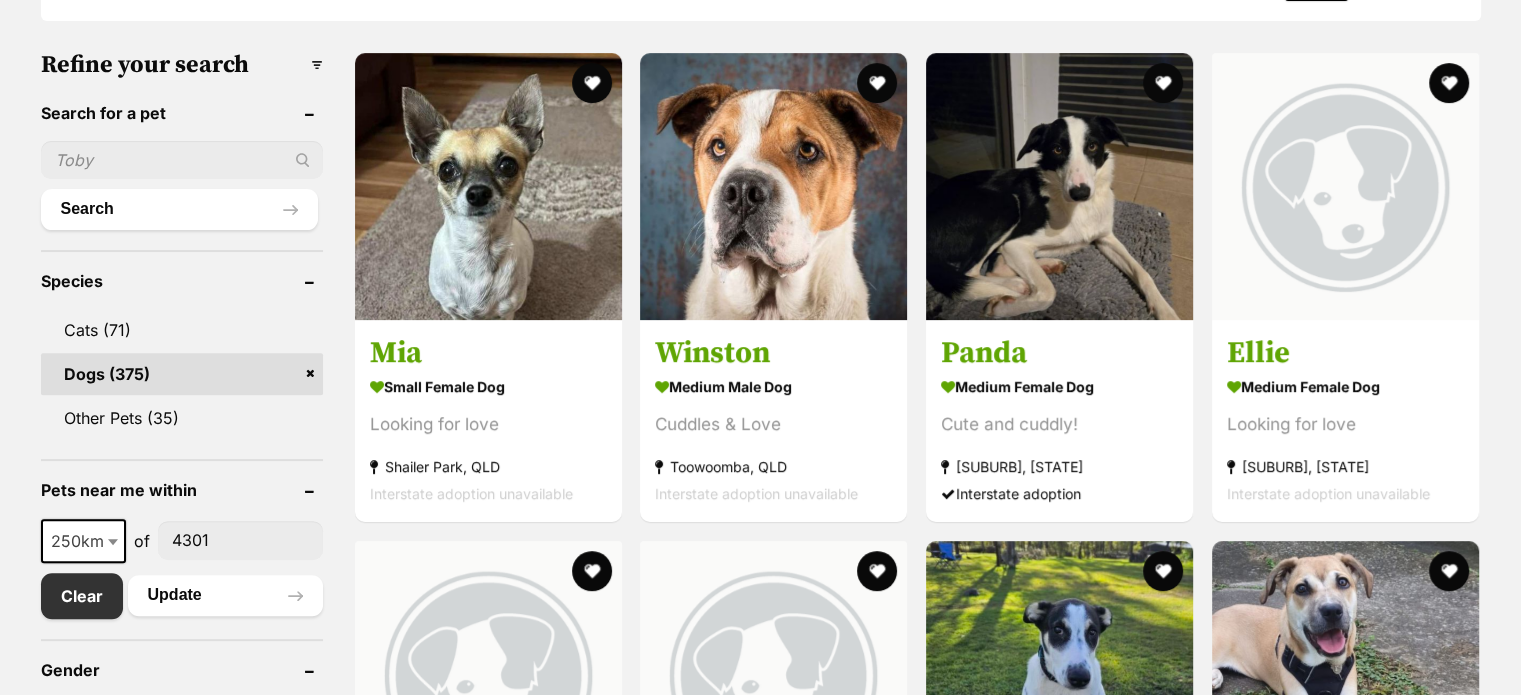 scroll, scrollTop: 600, scrollLeft: 0, axis: vertical 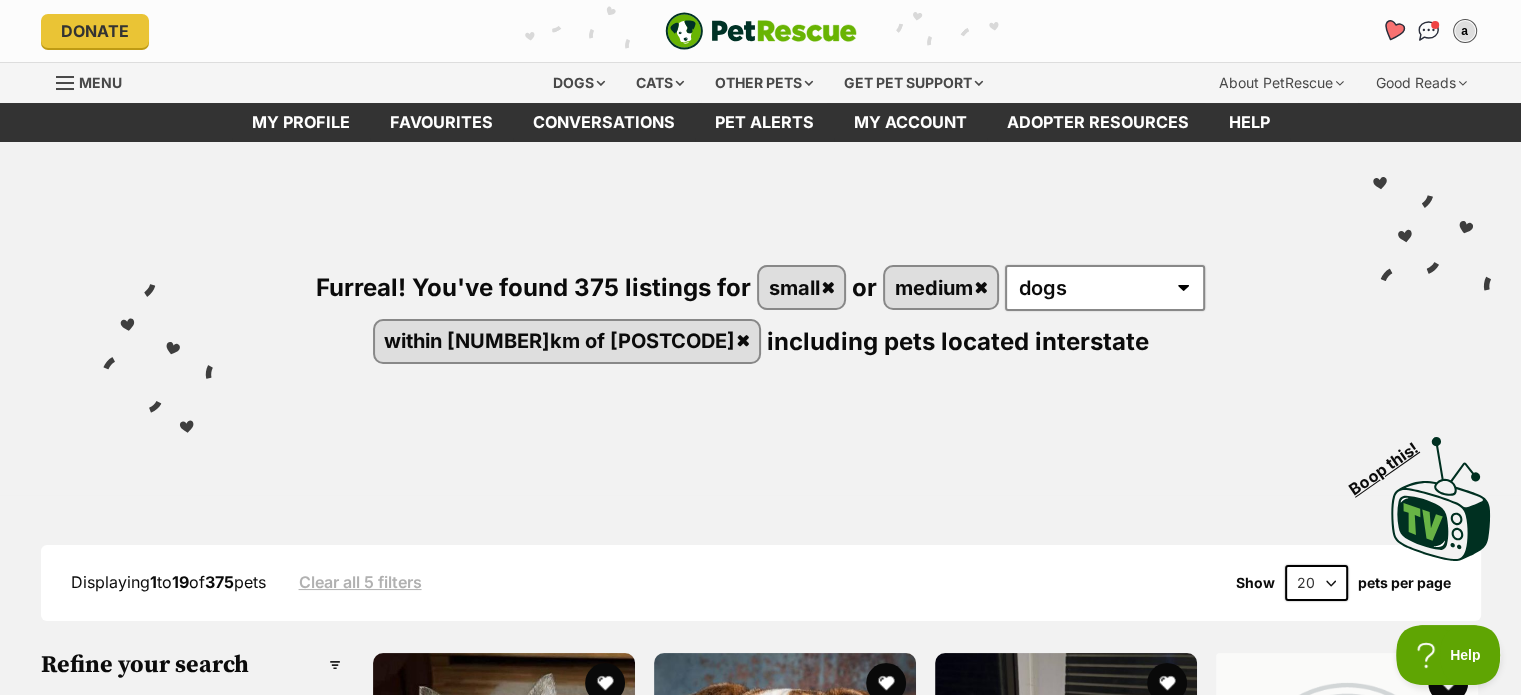 click 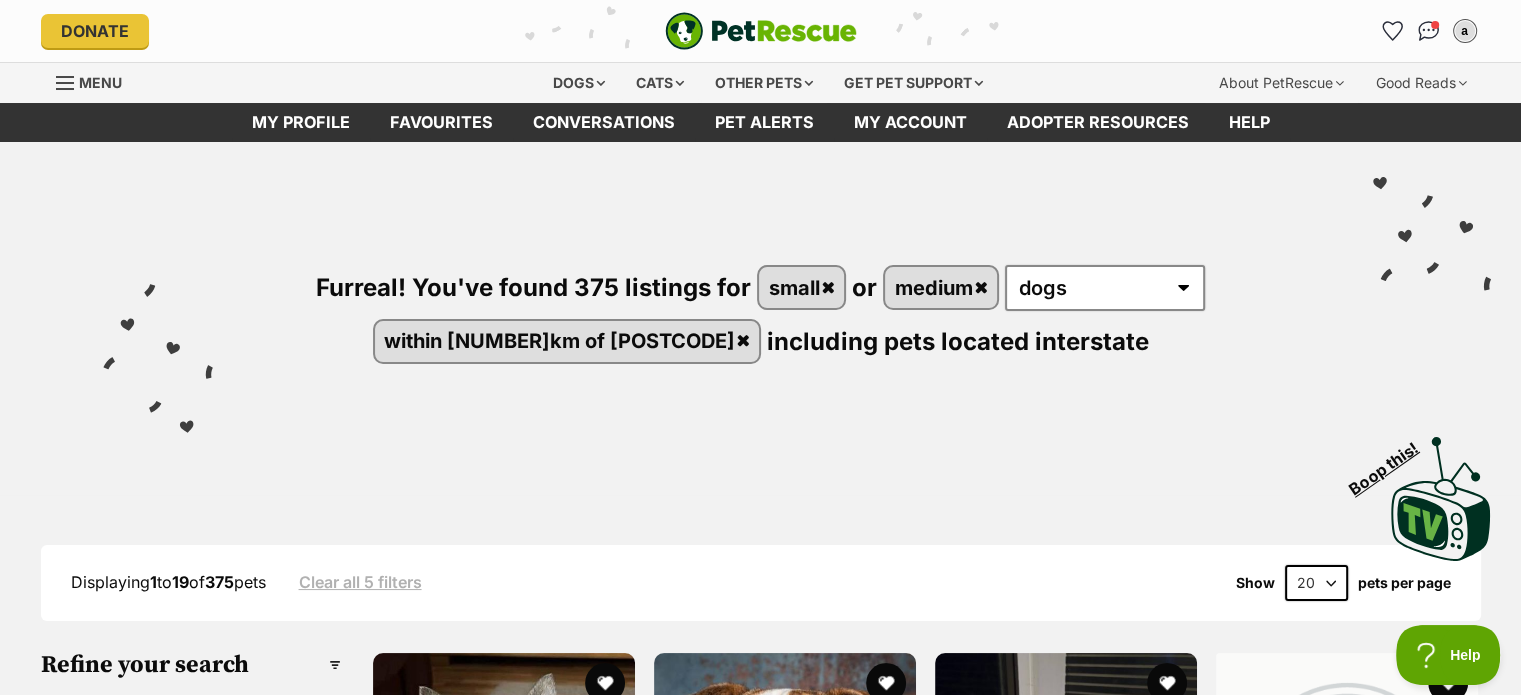 scroll, scrollTop: 0, scrollLeft: 0, axis: both 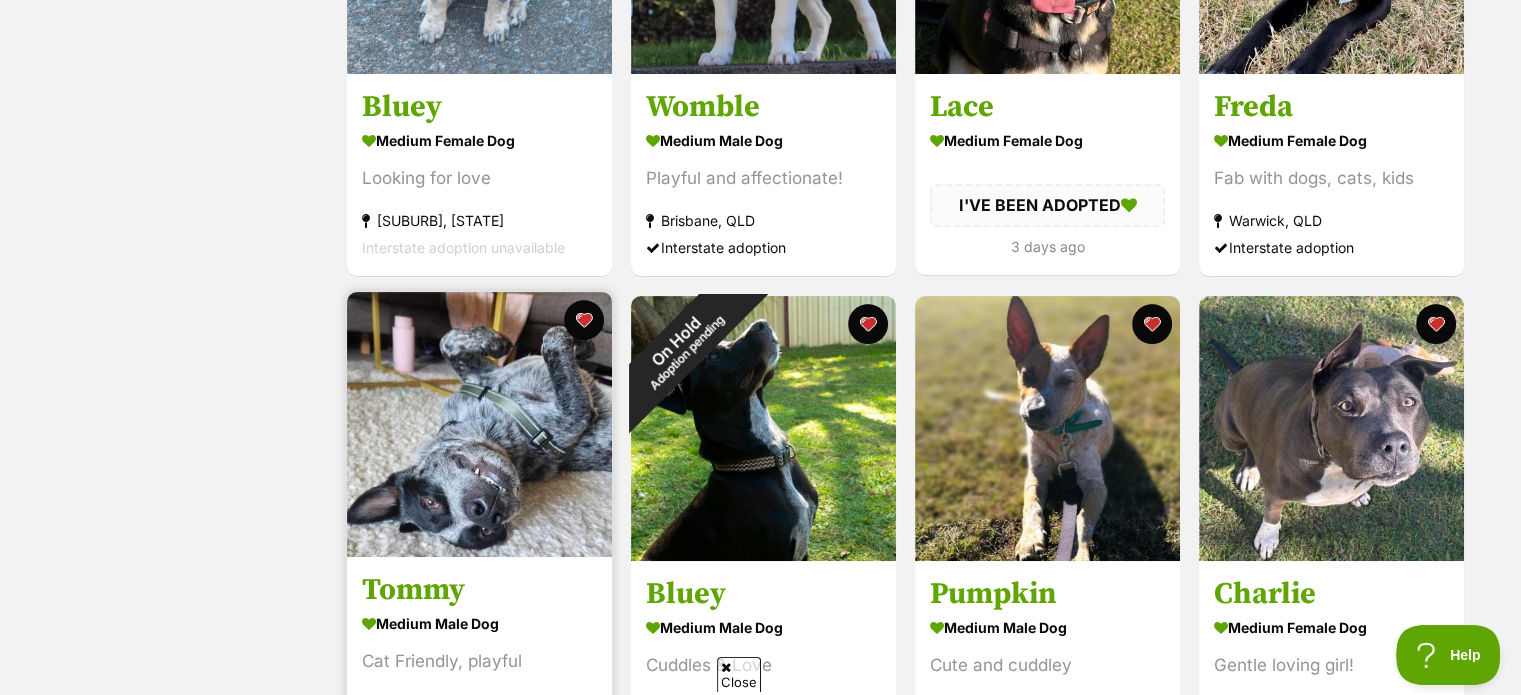 click at bounding box center (479, 424) 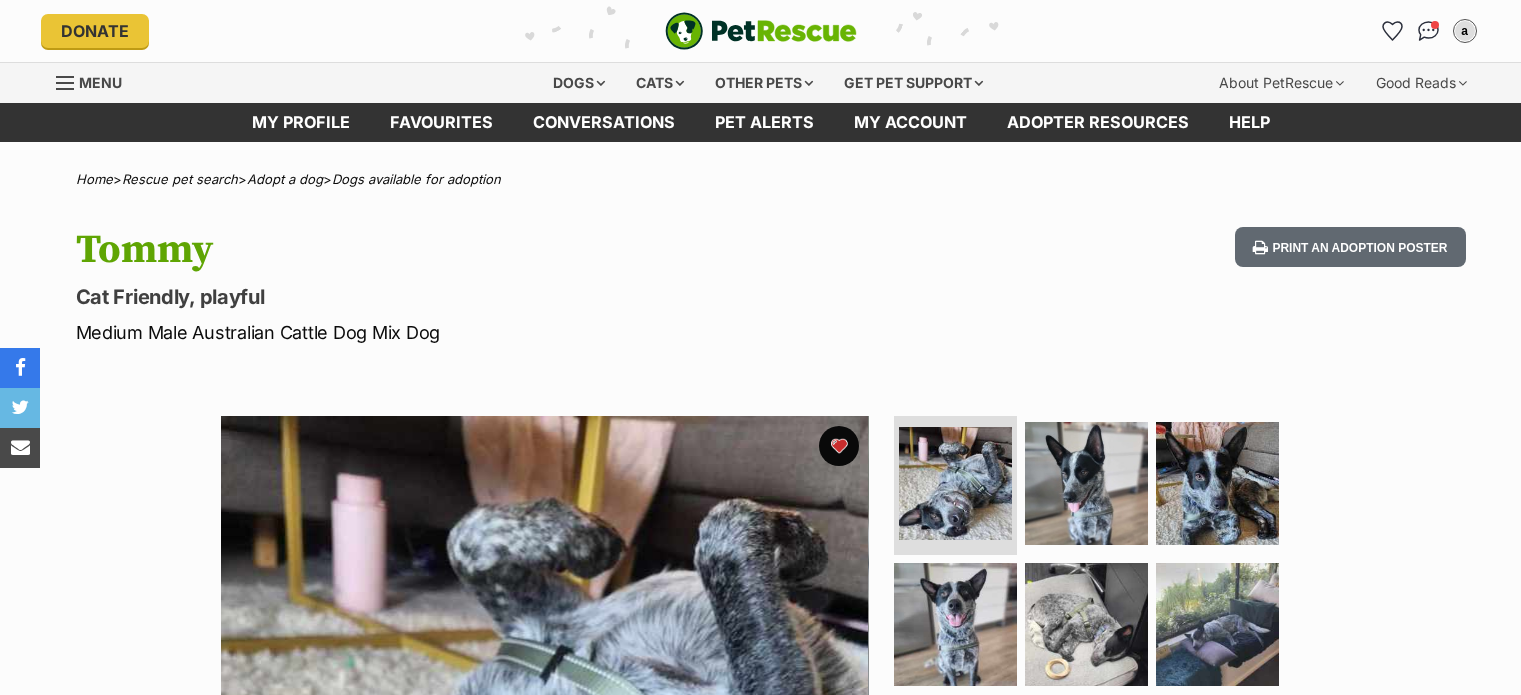 scroll, scrollTop: 0, scrollLeft: 0, axis: both 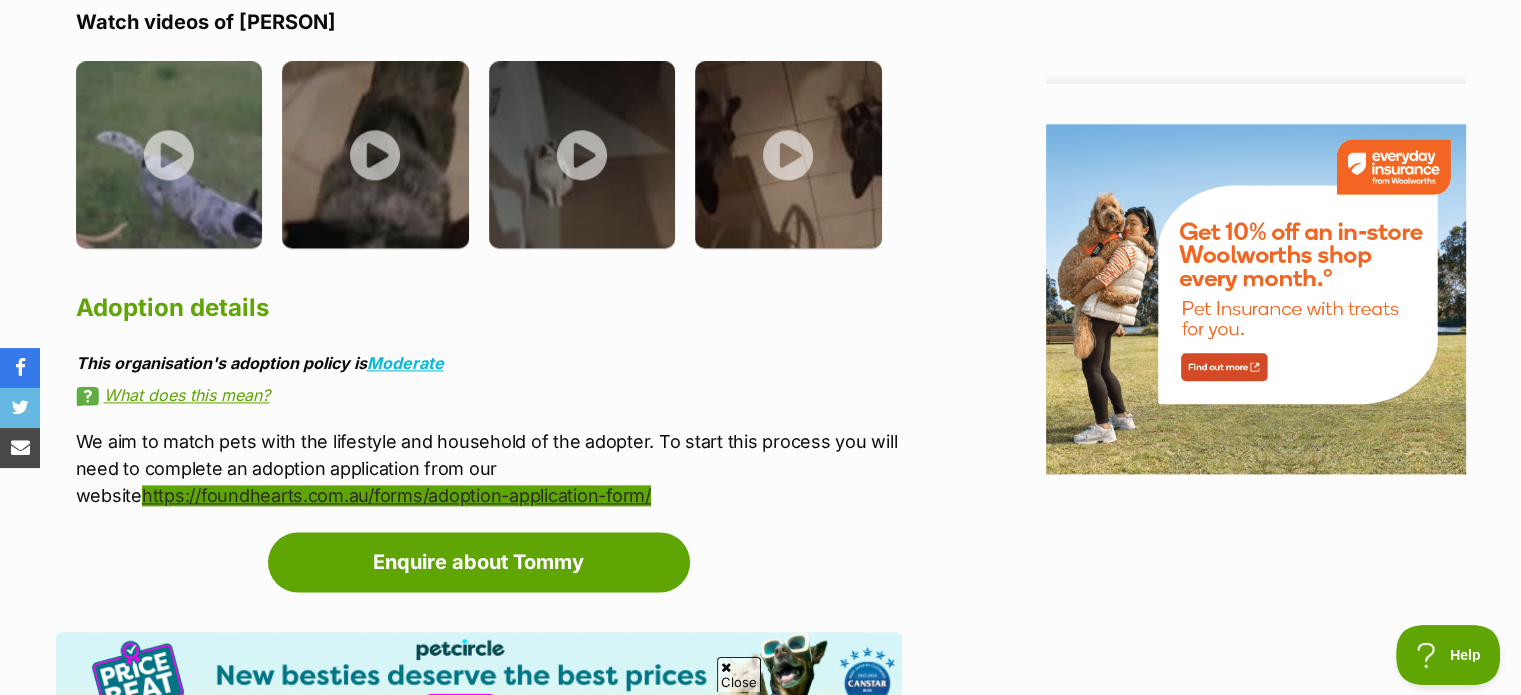 click on "https://foundhearts.com.au/forms/adoption-application-form/" at bounding box center [396, 495] 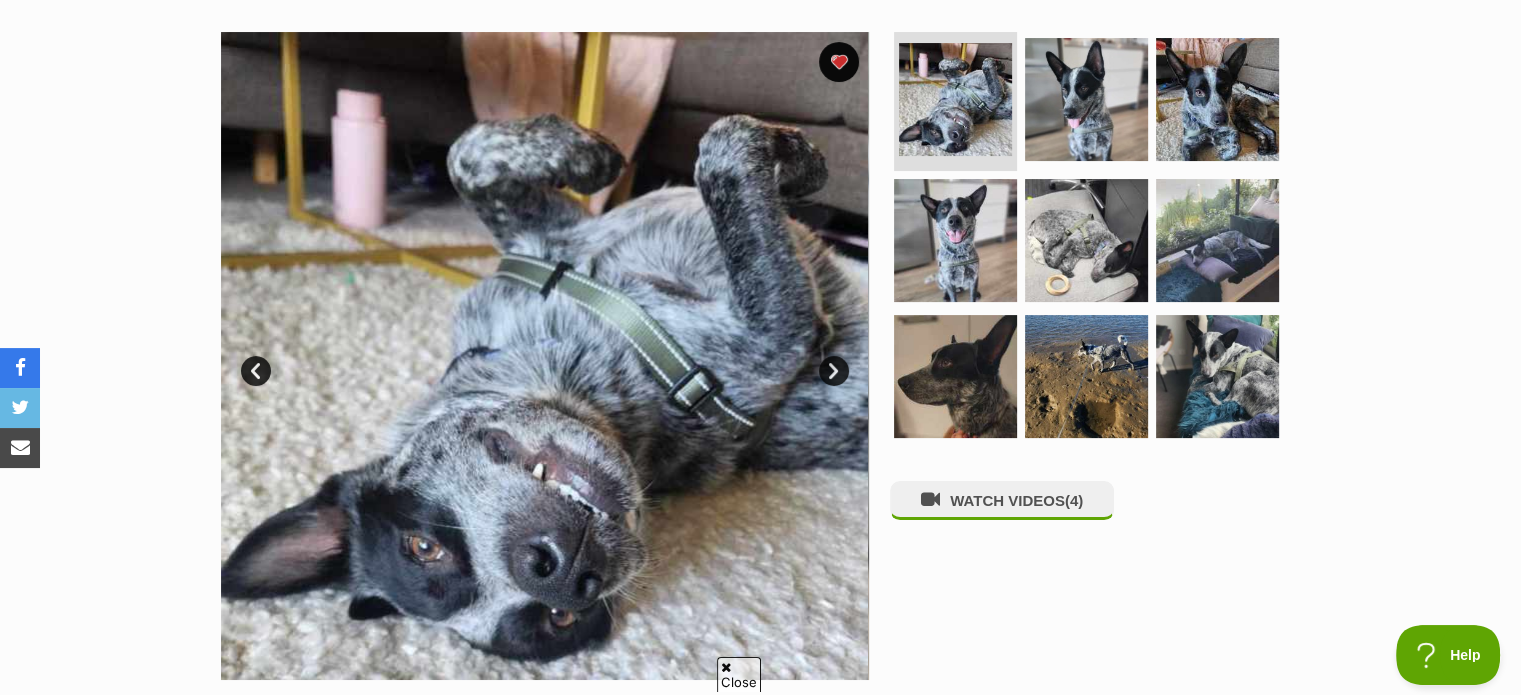 scroll, scrollTop: 400, scrollLeft: 0, axis: vertical 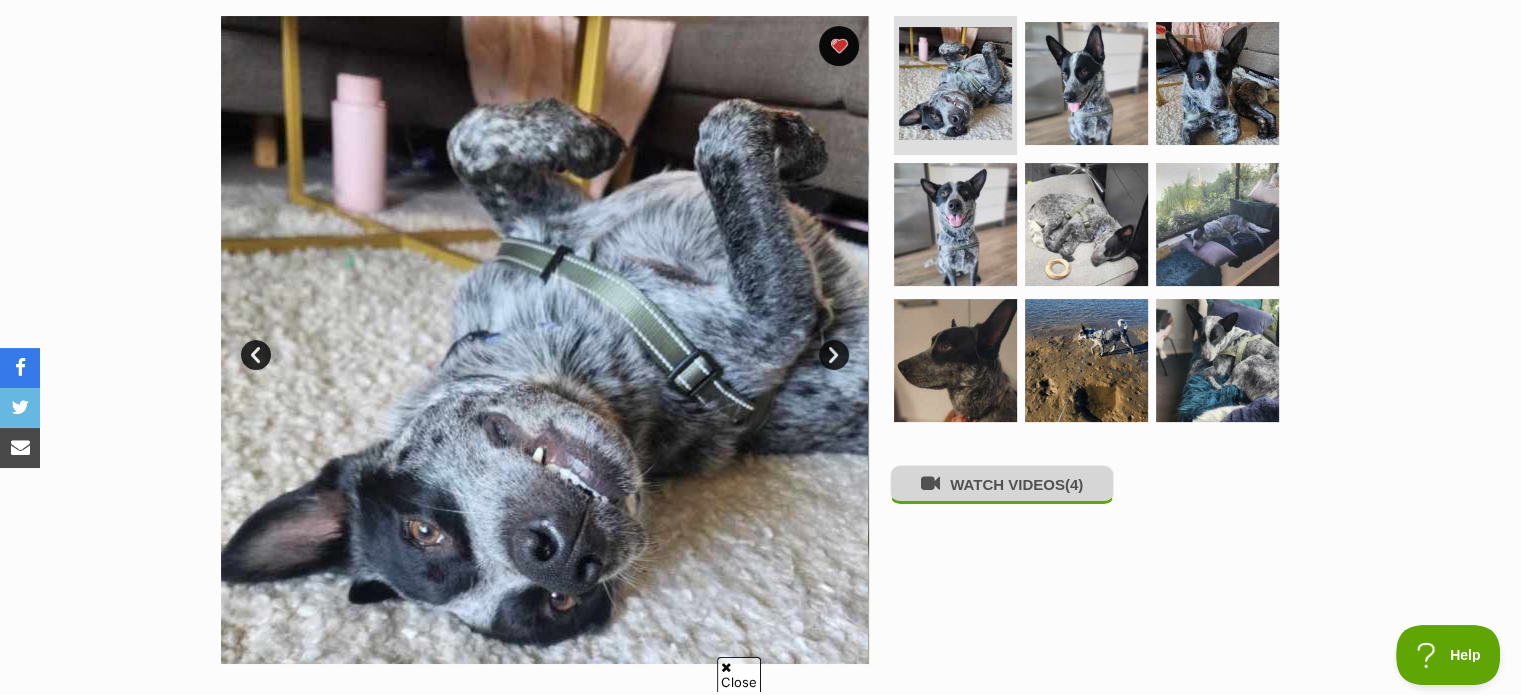 click at bounding box center [930, 483] 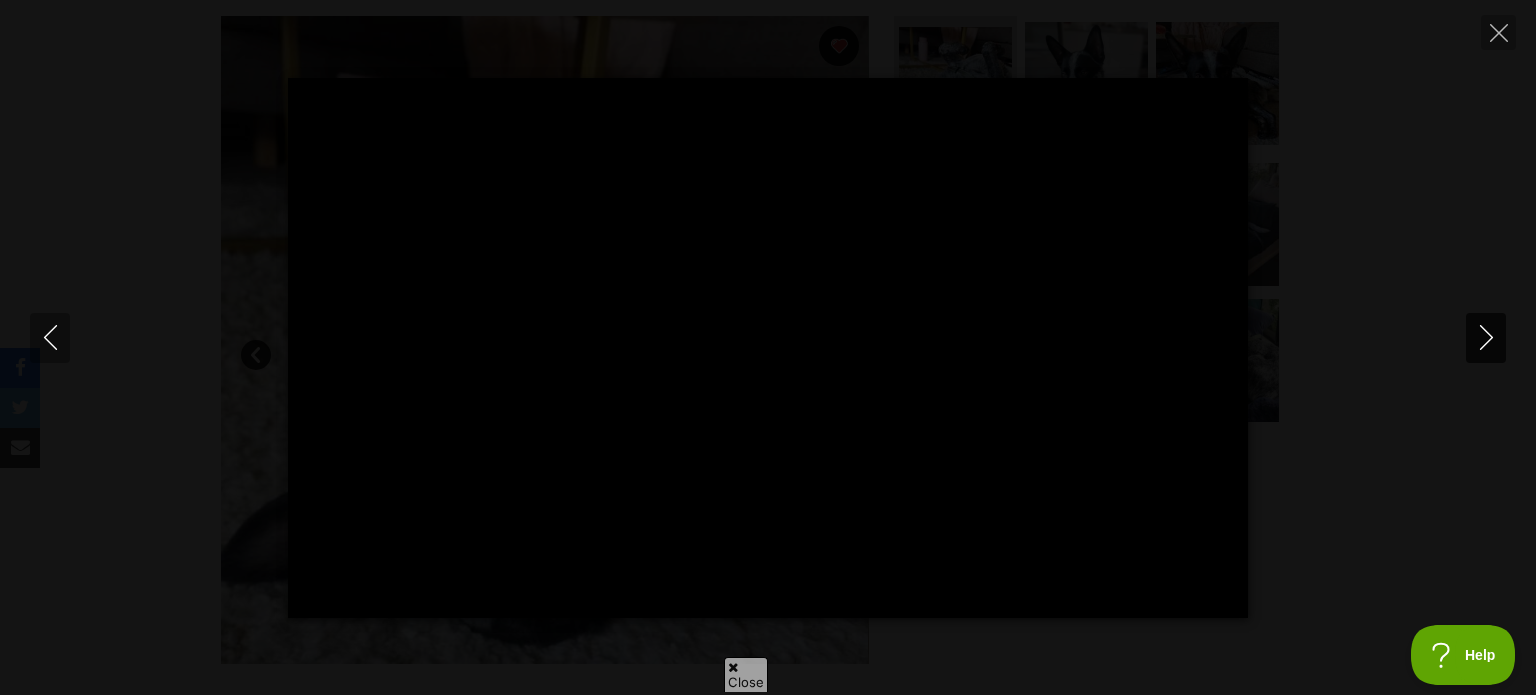 click at bounding box center [1486, 338] 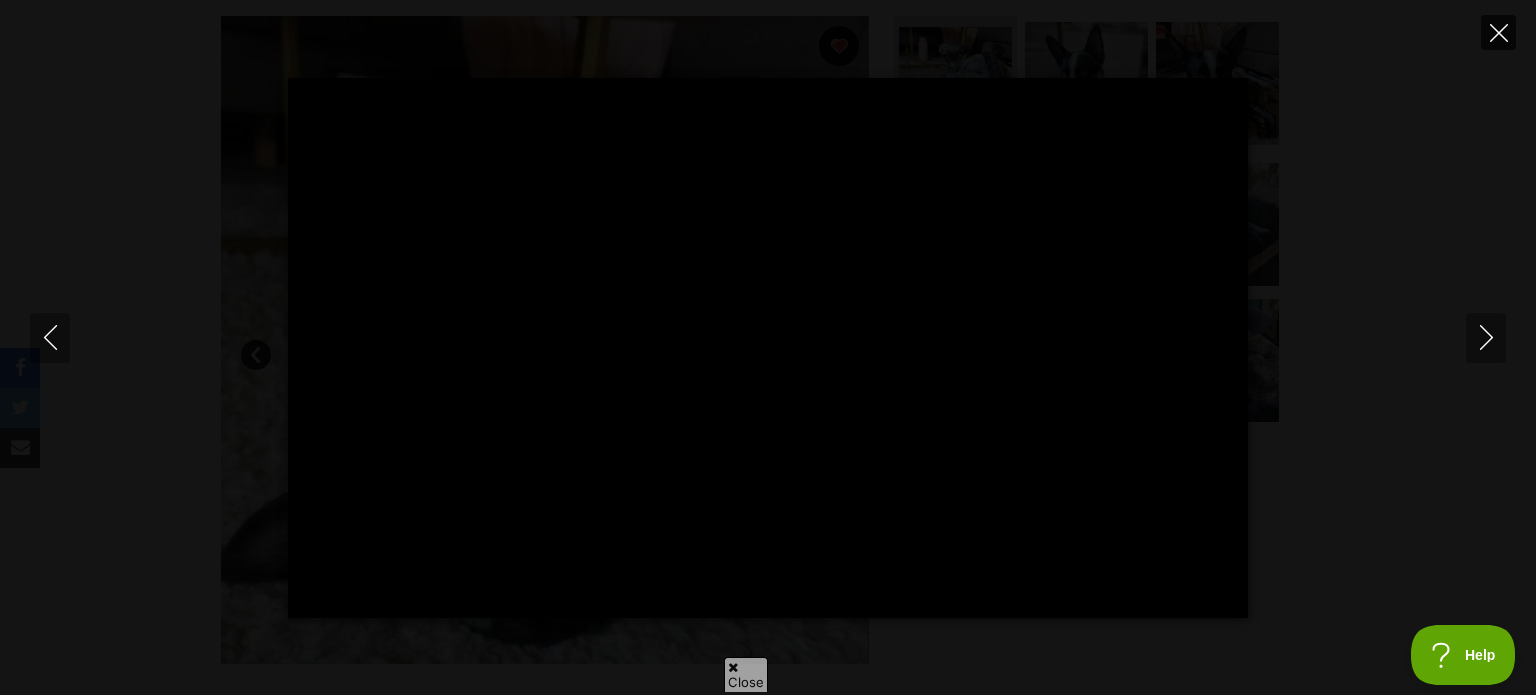 click at bounding box center [1498, 32] 